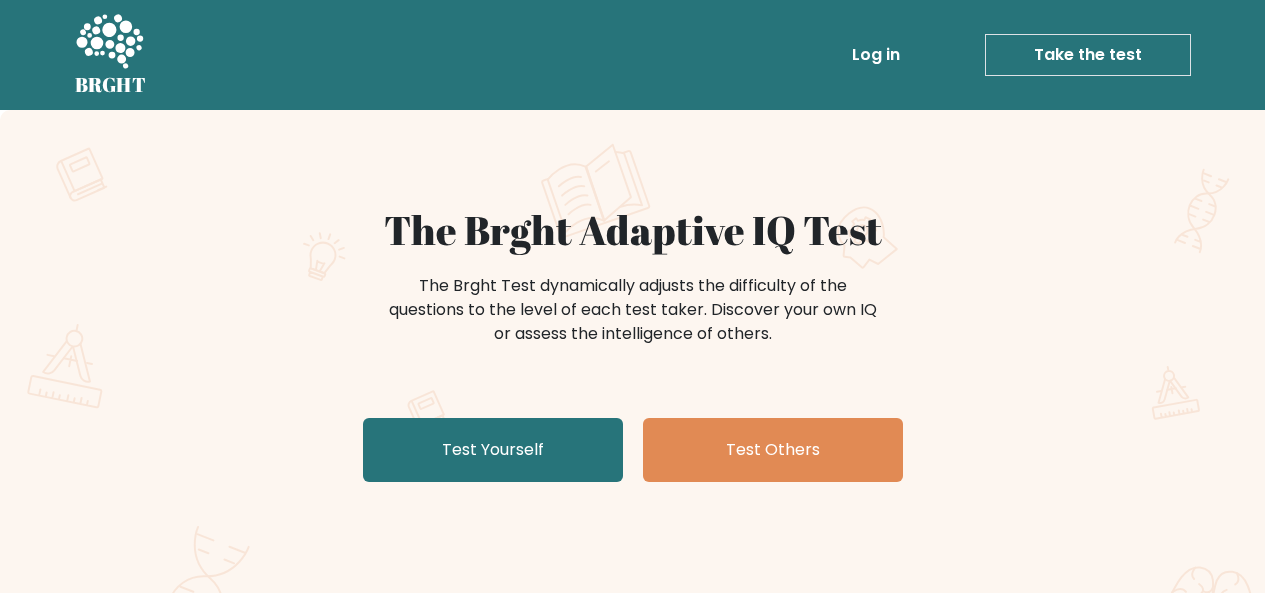 scroll, scrollTop: 0, scrollLeft: 0, axis: both 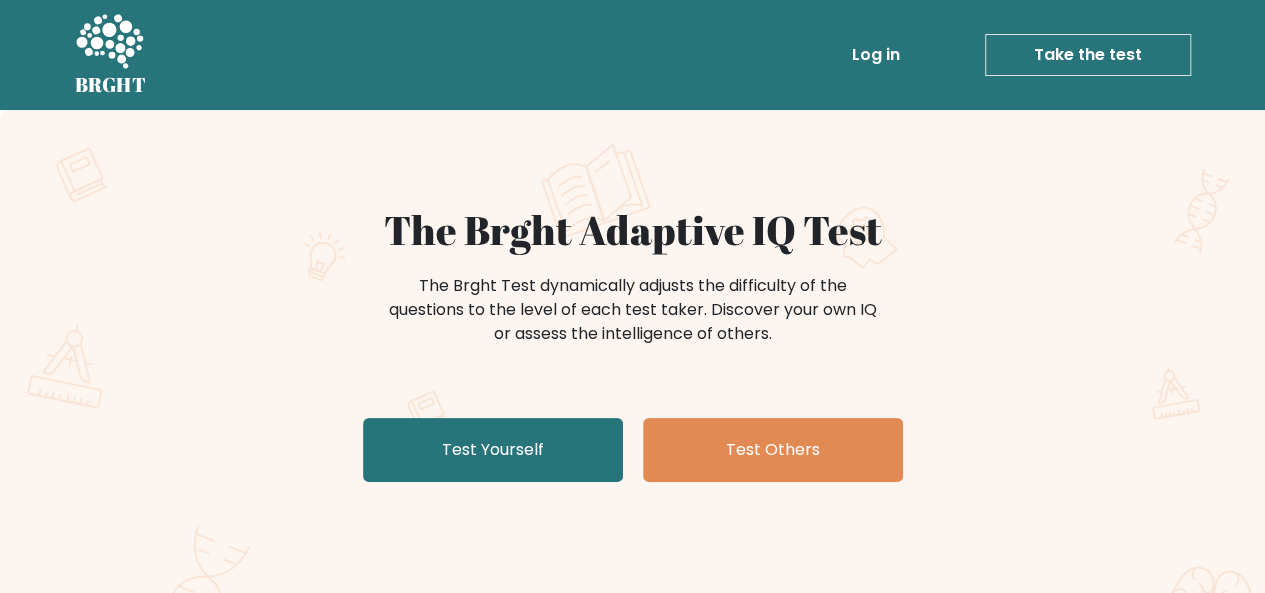 click on "The Brght Adaptive IQ Test
The Brght Test dynamically adjusts the difficulty of the questions to the level of each test taker. Discover your own IQ or assess the intelligence of others.
Test Yourself
Test Others
1K+
Tests taken today
15K+
Tests taken in [COUNTRY]
3.1M+
Total tests taken
92.8%
Results rated as accurate" at bounding box center [632, 407] 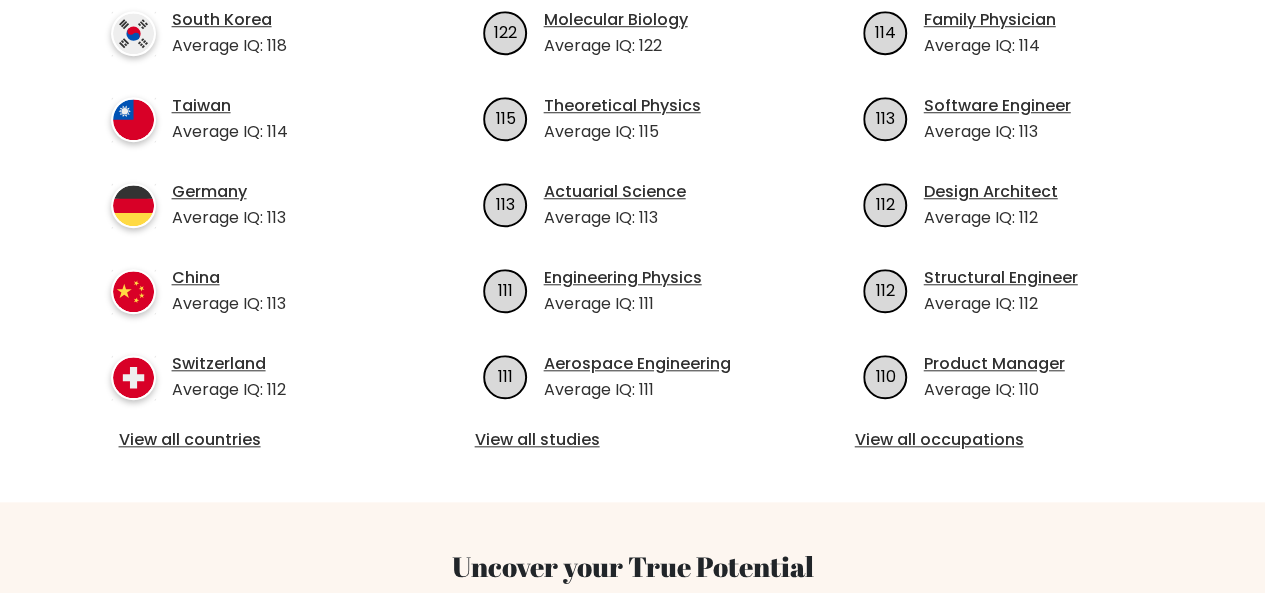 scroll, scrollTop: 781, scrollLeft: 0, axis: vertical 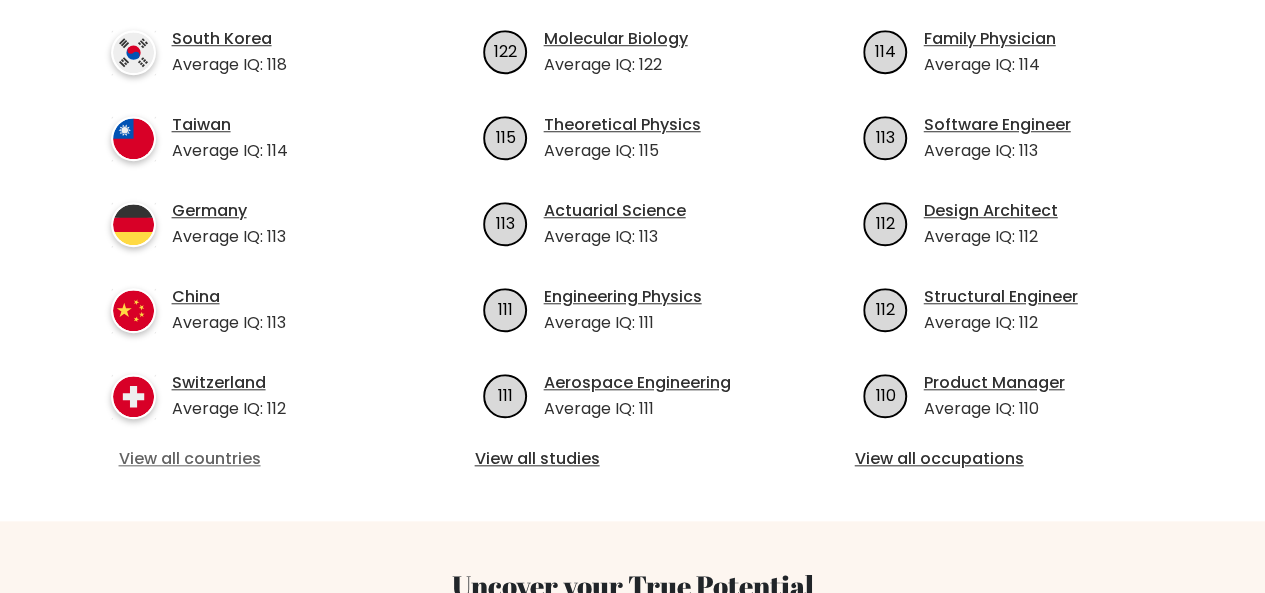 click on "View all countries" at bounding box center (253, 459) 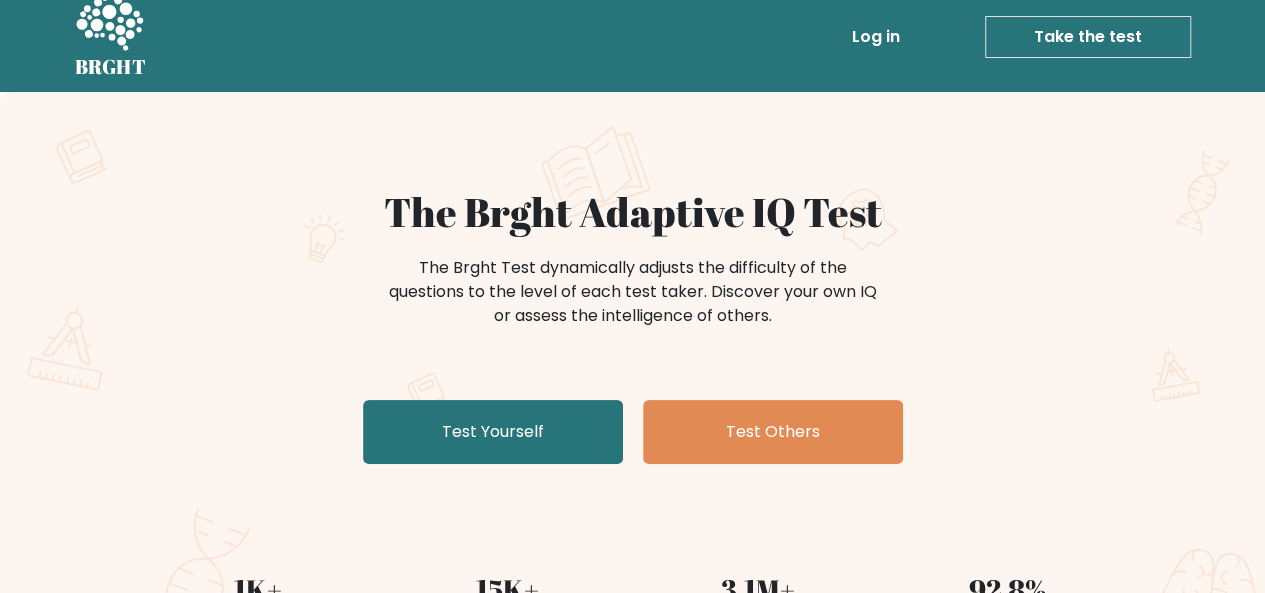 scroll, scrollTop: 8, scrollLeft: 0, axis: vertical 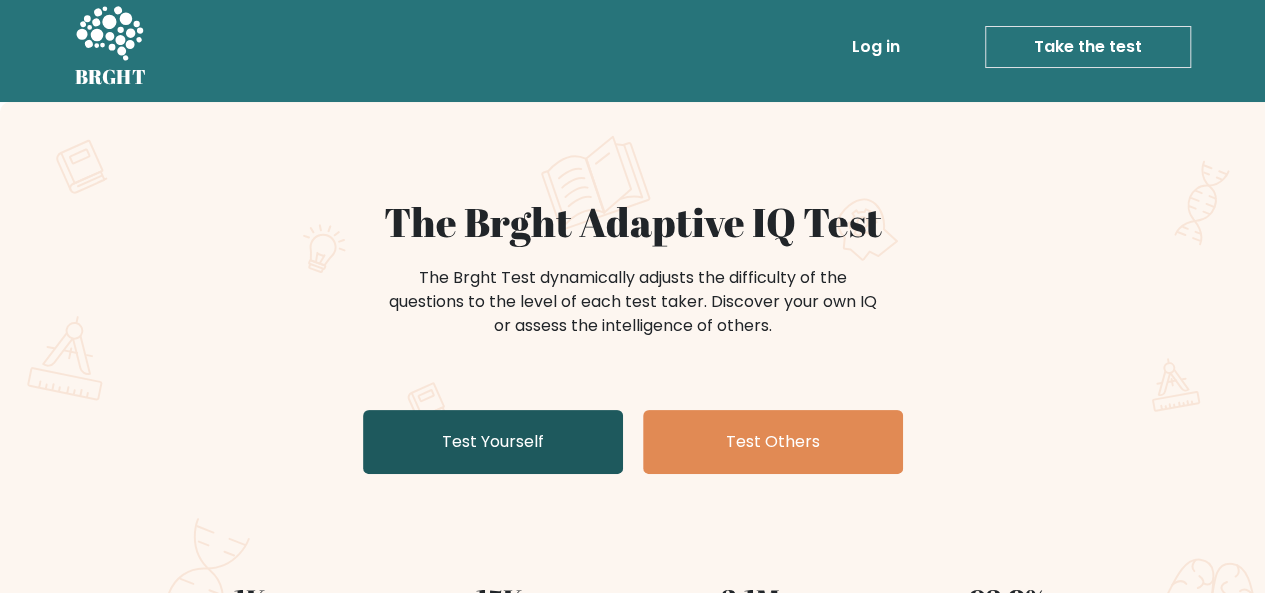 click on "Test Yourself" at bounding box center [493, 442] 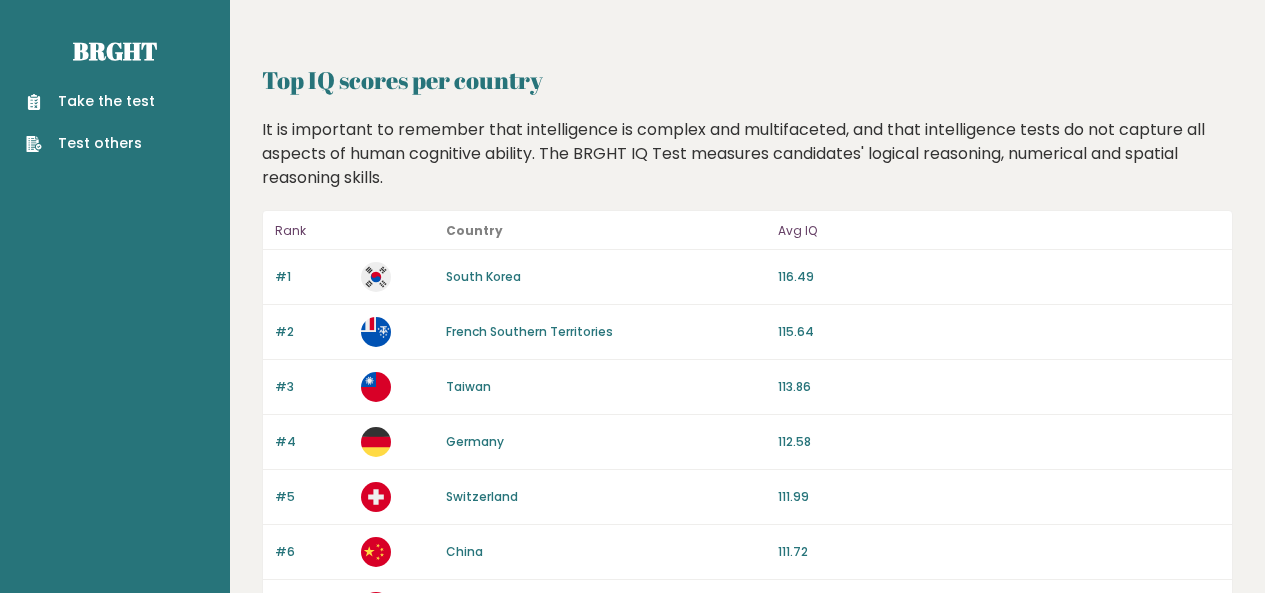scroll, scrollTop: 0, scrollLeft: 0, axis: both 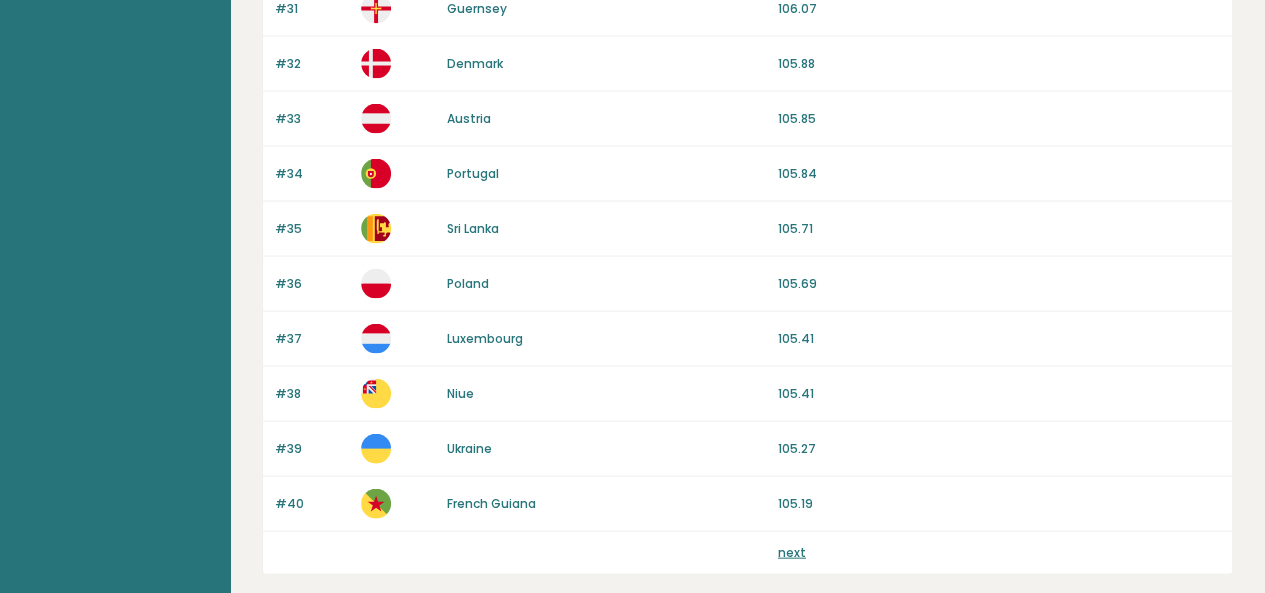 click on "#35
Sri Lanka
105.71" at bounding box center (747, 229) 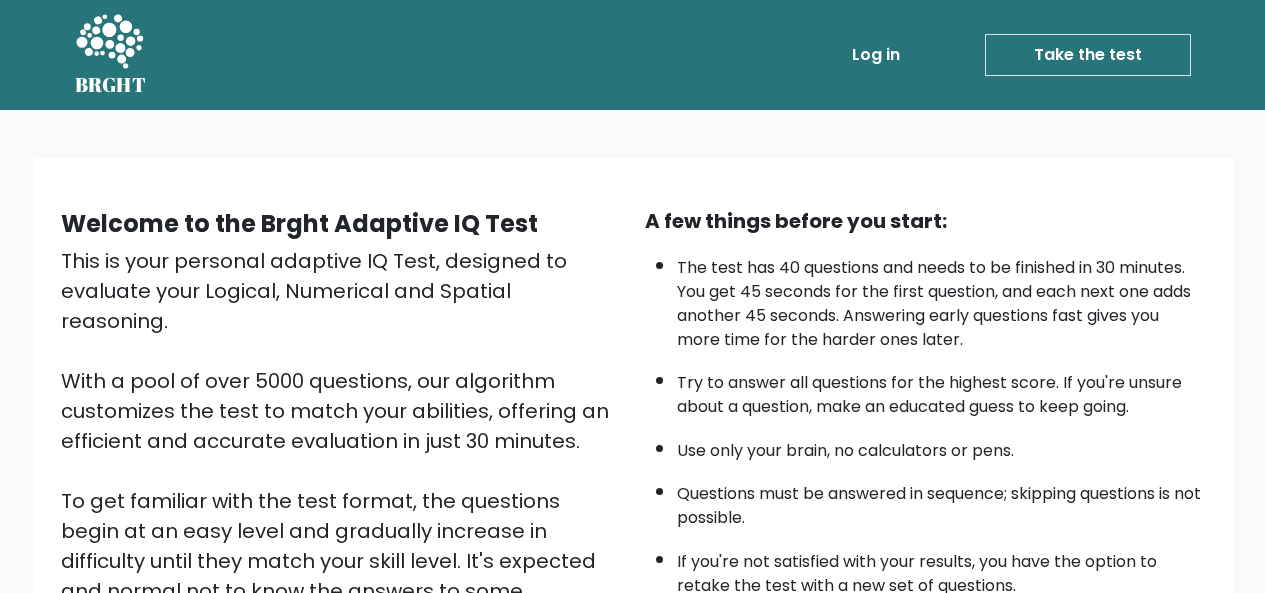 scroll, scrollTop: 0, scrollLeft: 0, axis: both 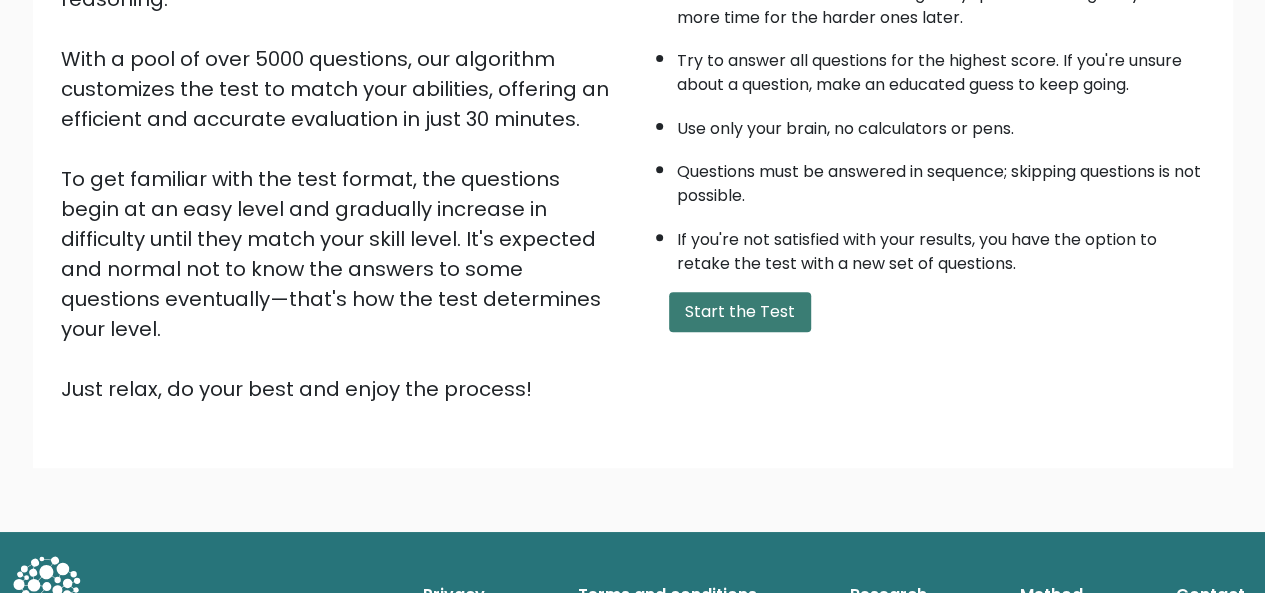 click on "Start the Test" at bounding box center [740, 312] 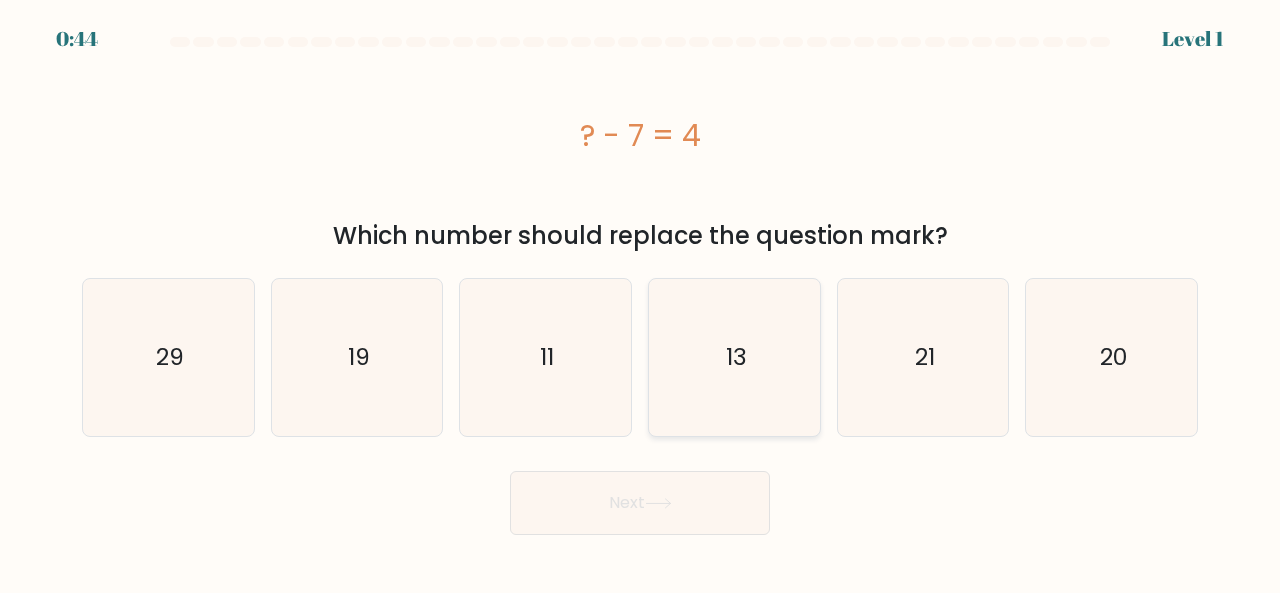 scroll, scrollTop: 0, scrollLeft: 0, axis: both 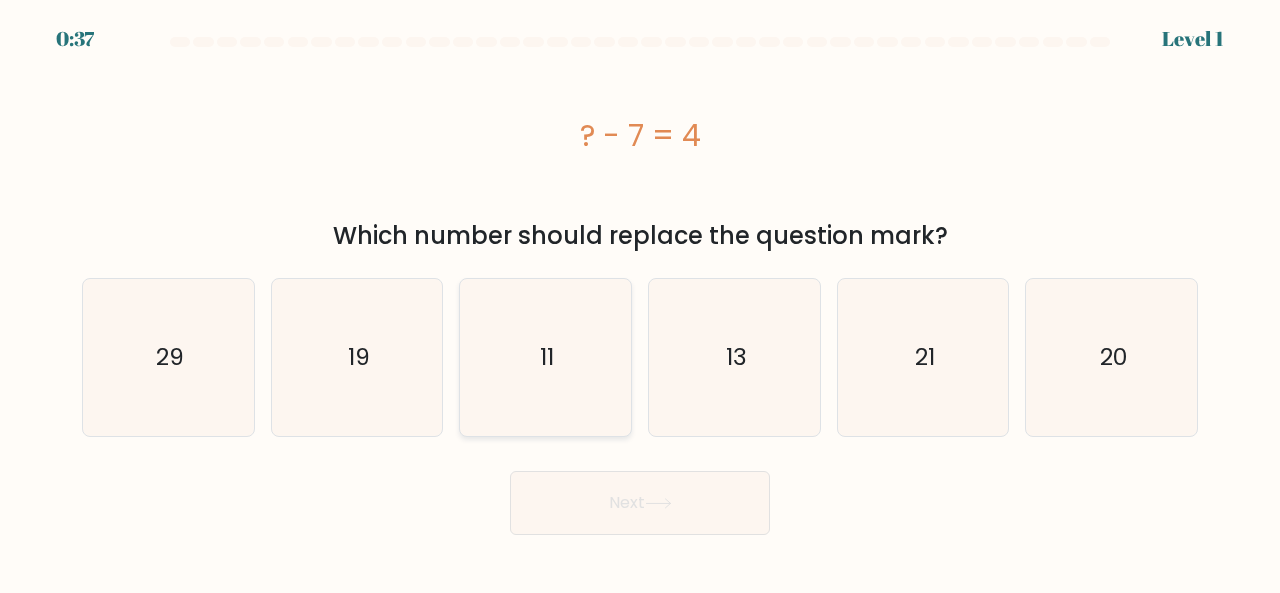 click on "11" 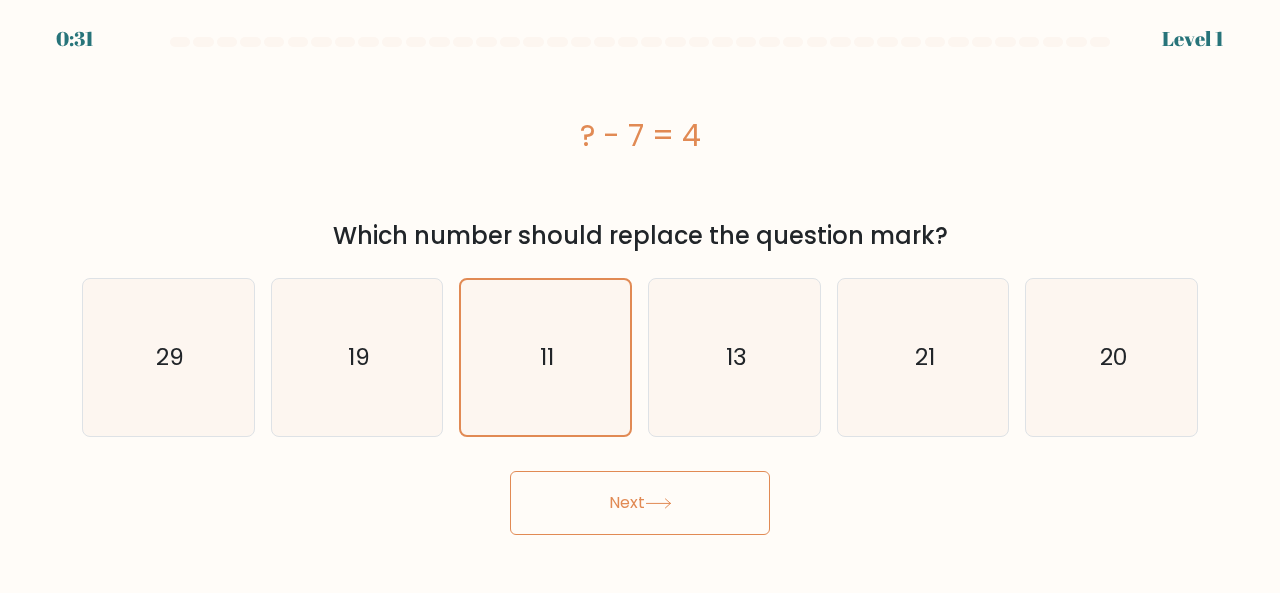 click on "Next" at bounding box center (640, 503) 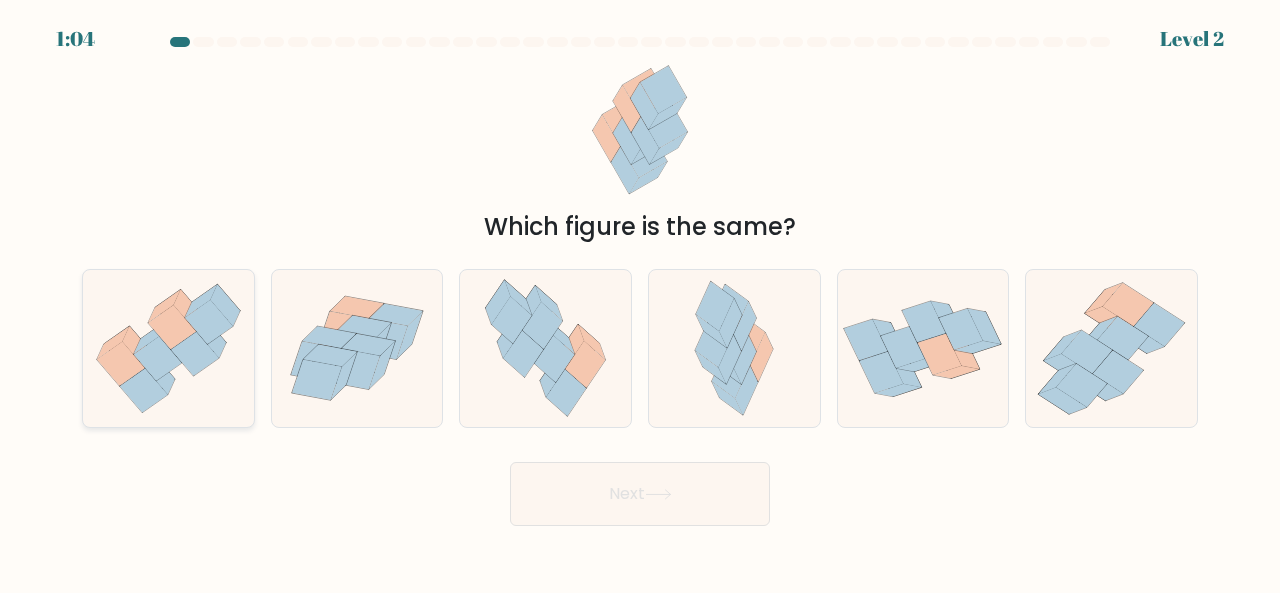 click 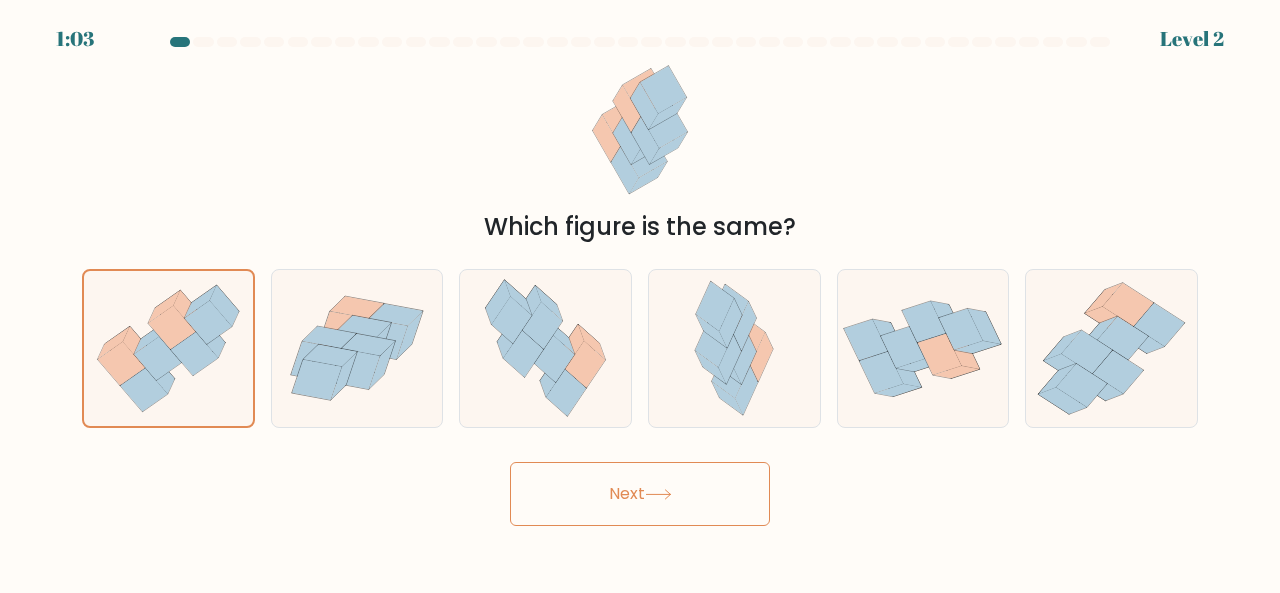 click on "Next" at bounding box center [640, 494] 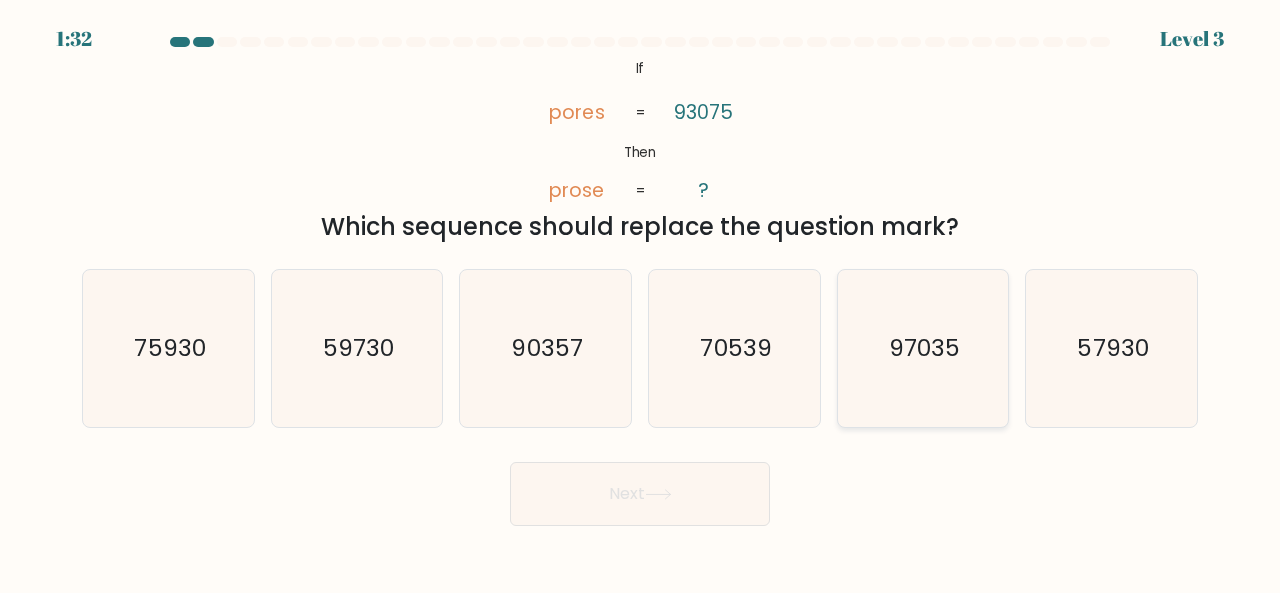 click on "97035" 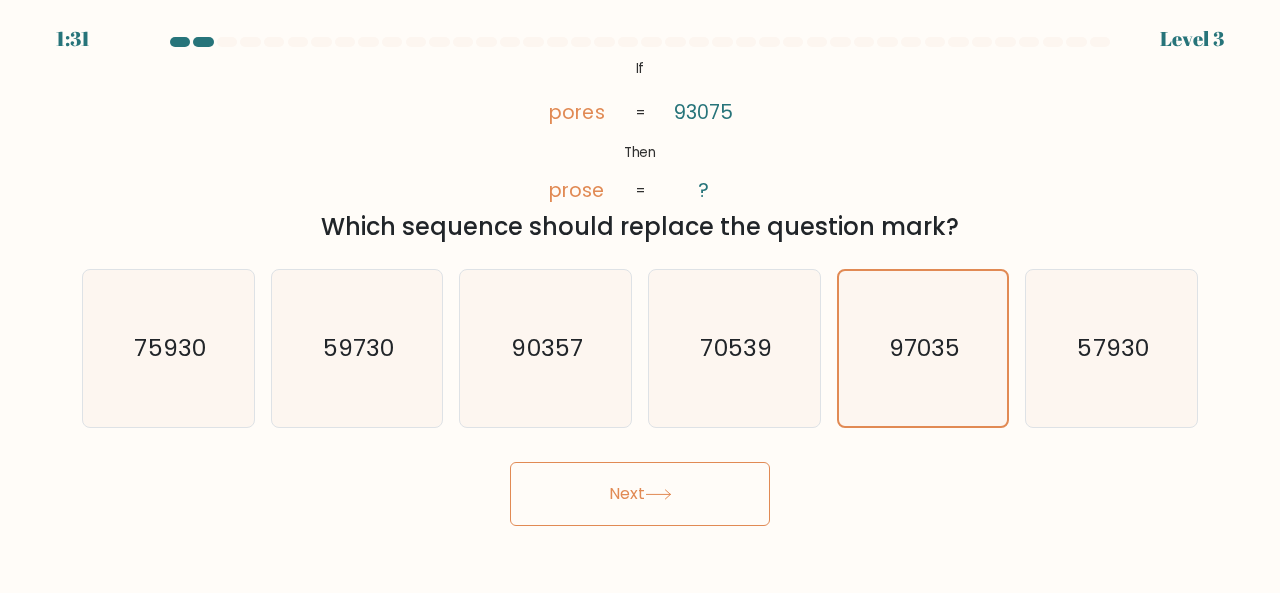click on "Next" at bounding box center [640, 494] 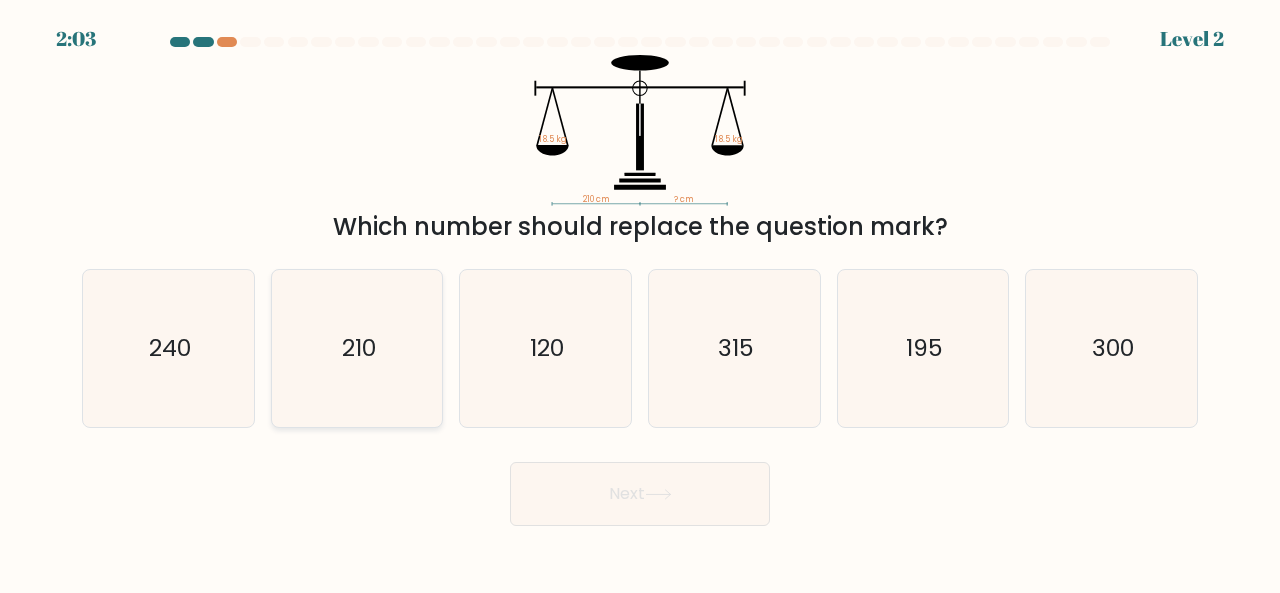 click on "210" 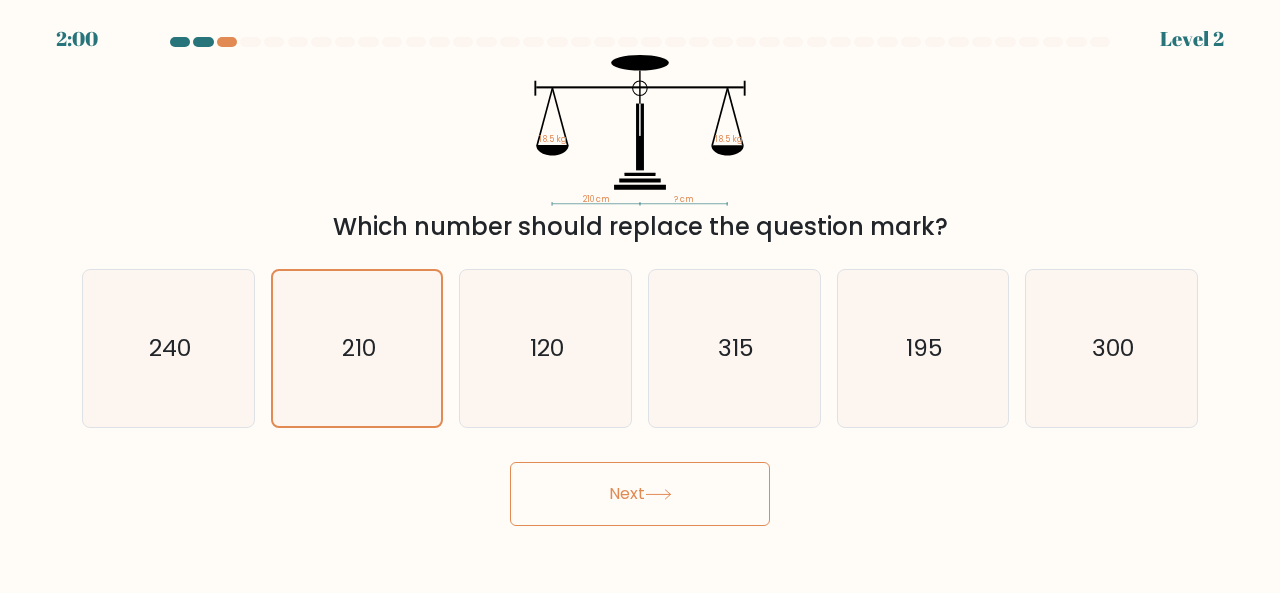 click on "Next" at bounding box center [640, 494] 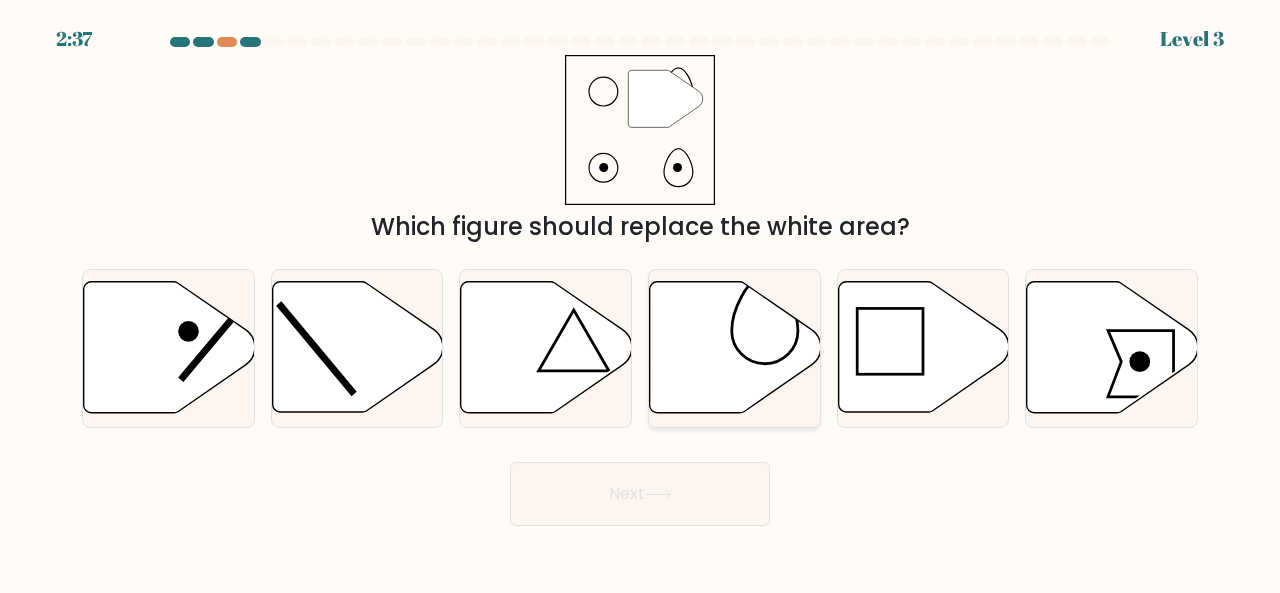 drag, startPoint x: 714, startPoint y: 335, endPoint x: 732, endPoint y: 326, distance: 20.12461 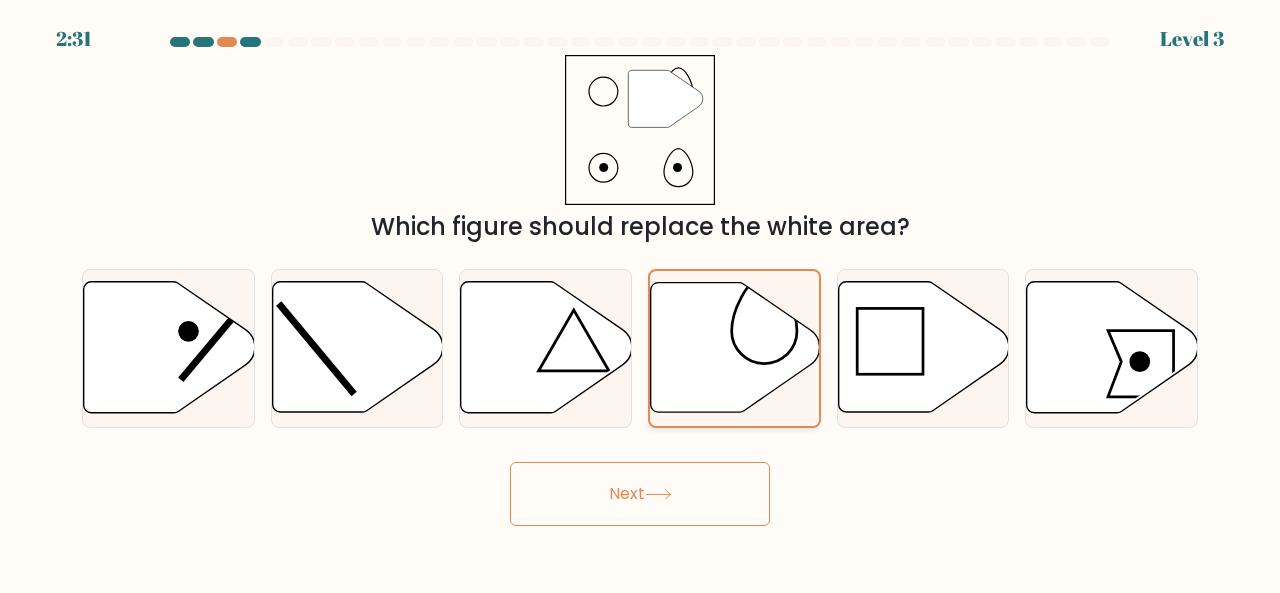 click 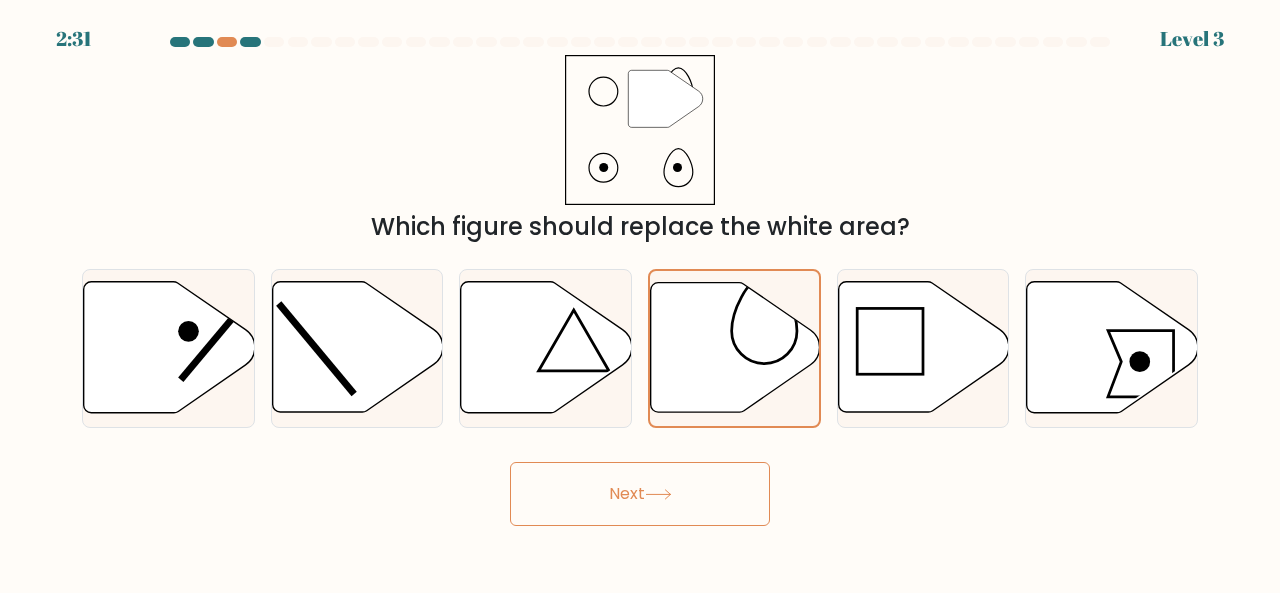click on "Next" at bounding box center [640, 494] 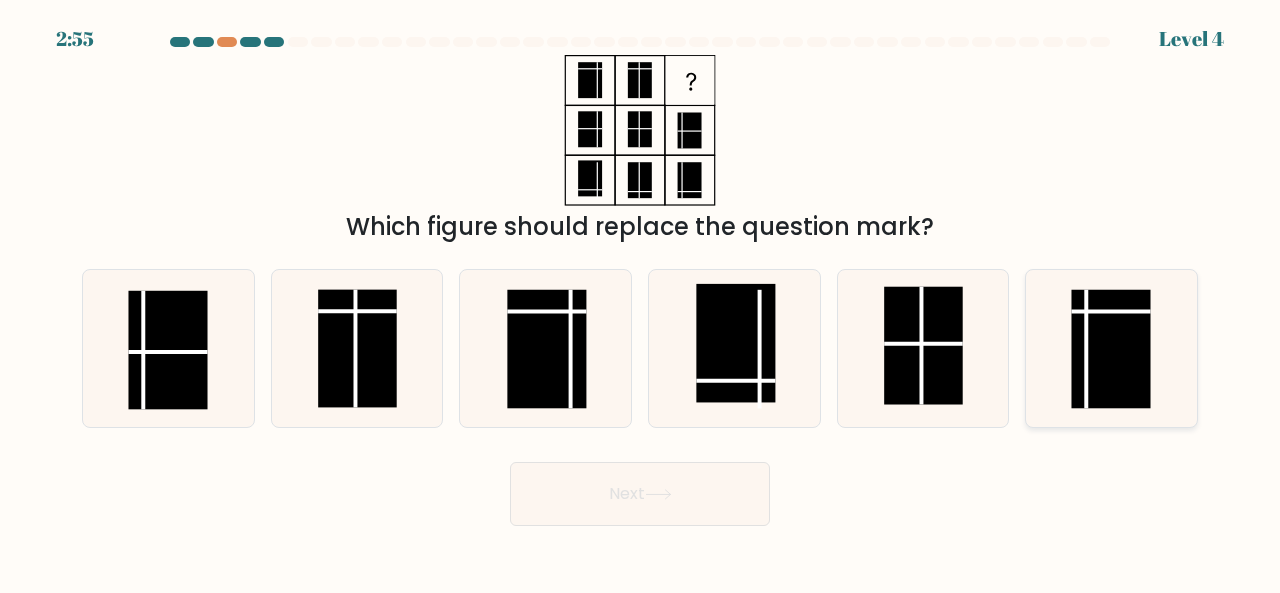 click 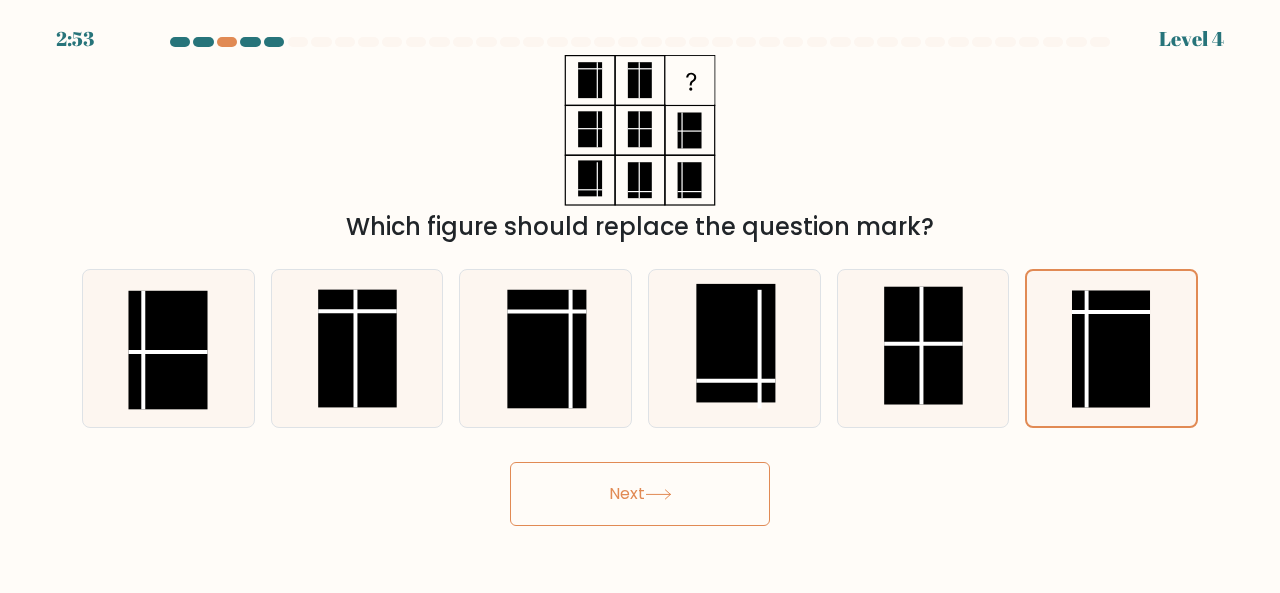 click on "Next" at bounding box center (640, 494) 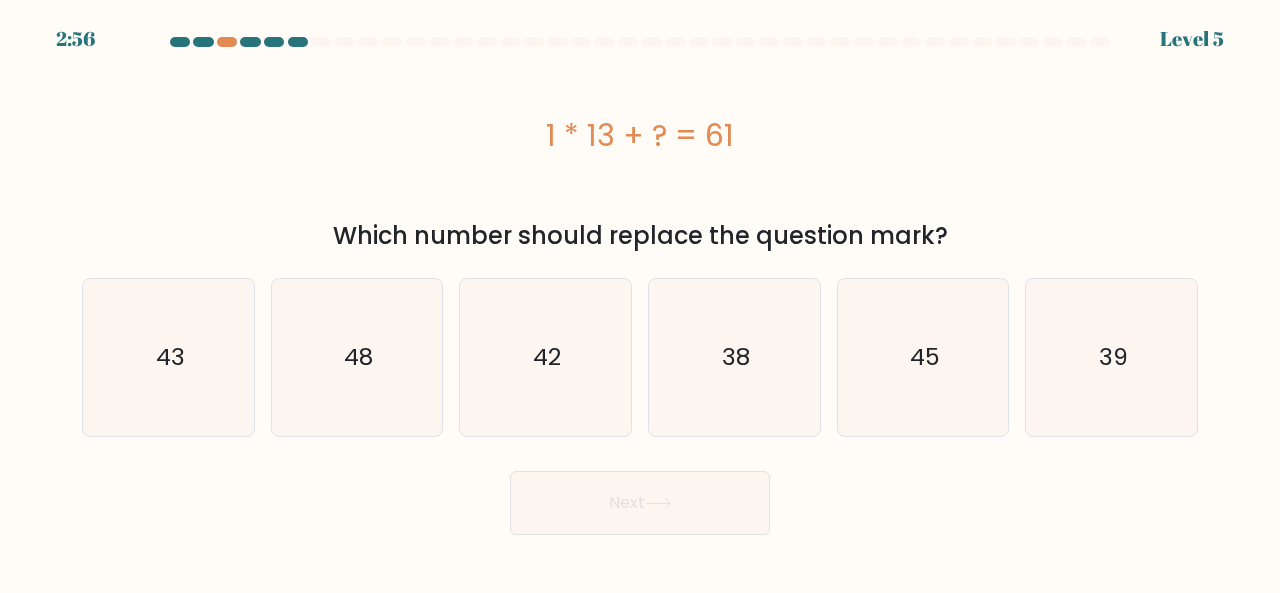 click on "1 * 13 + ? = 61" at bounding box center (640, 135) 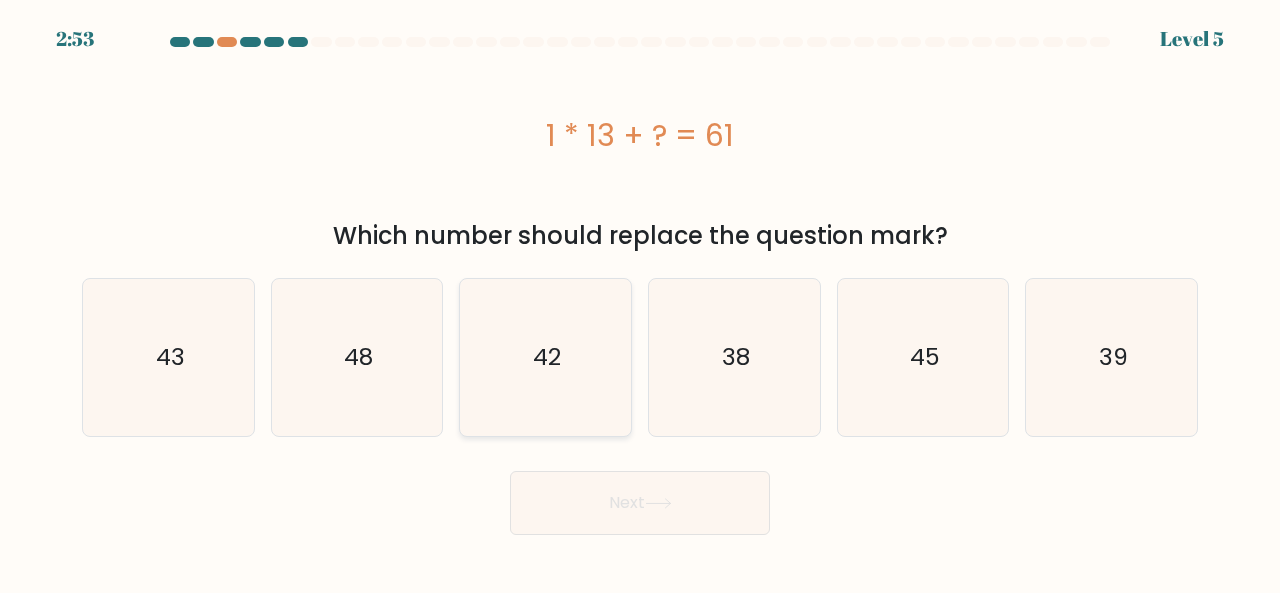 click on "42" 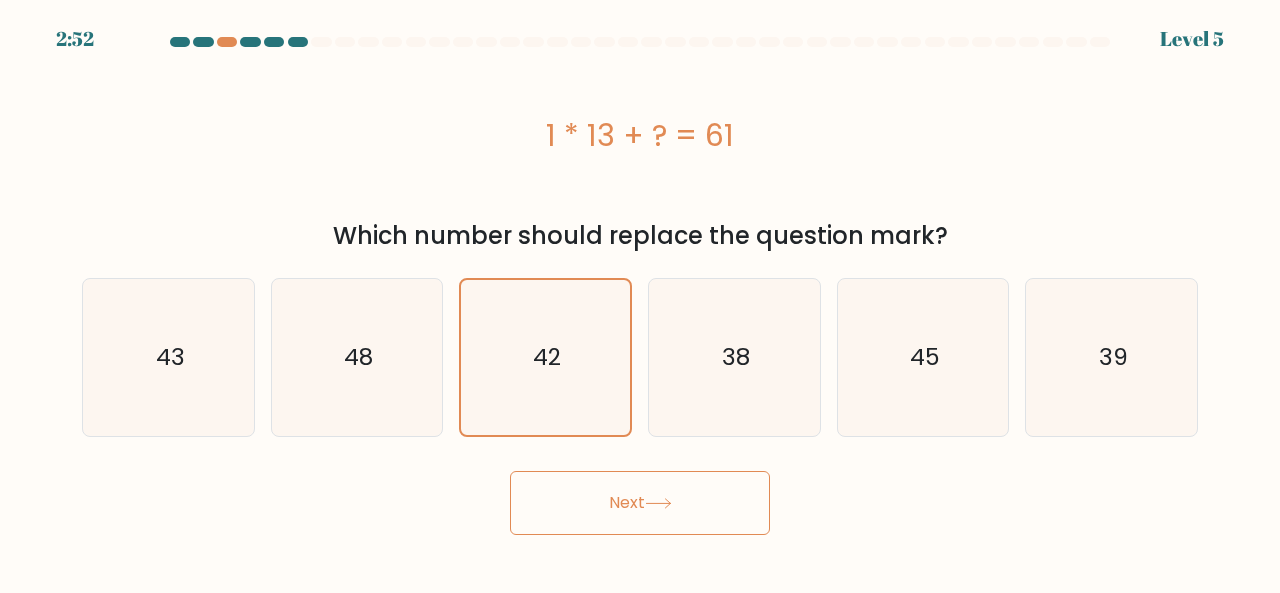 click on "Next" at bounding box center (640, 503) 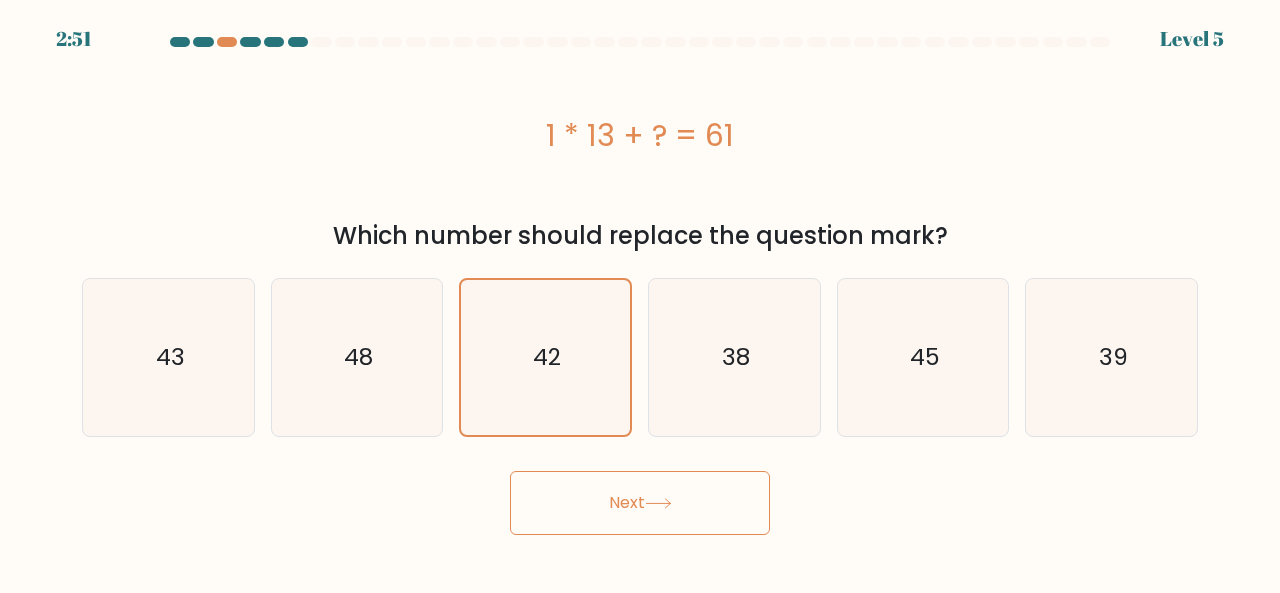 click on "Next" at bounding box center (640, 503) 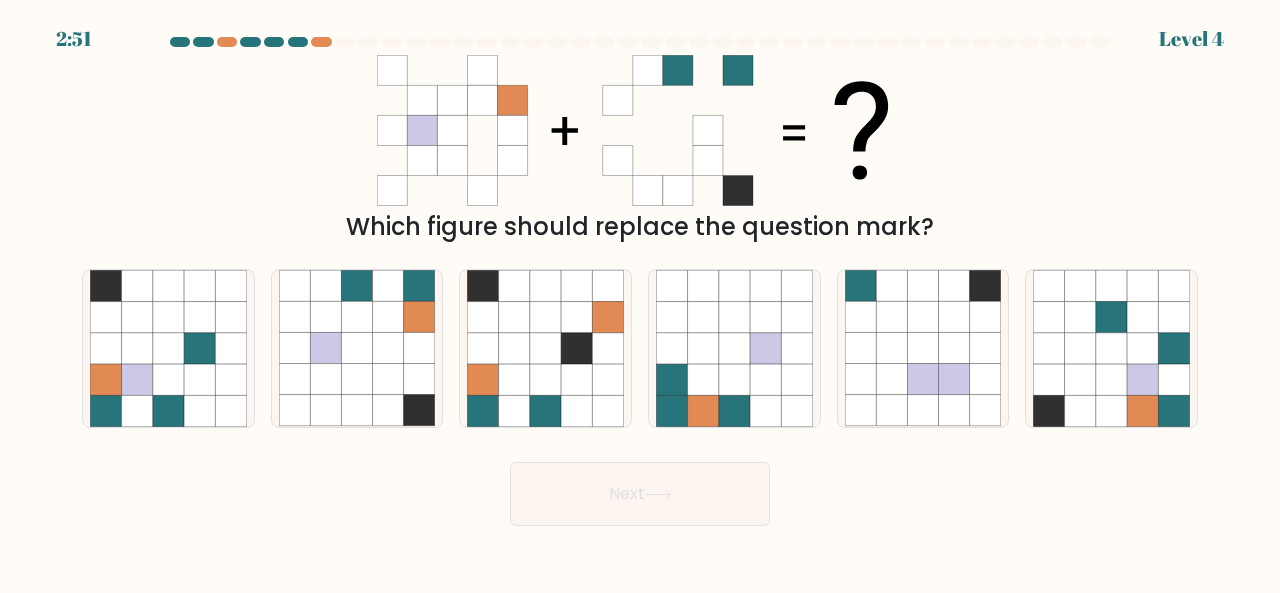 click on "Next" at bounding box center [640, 494] 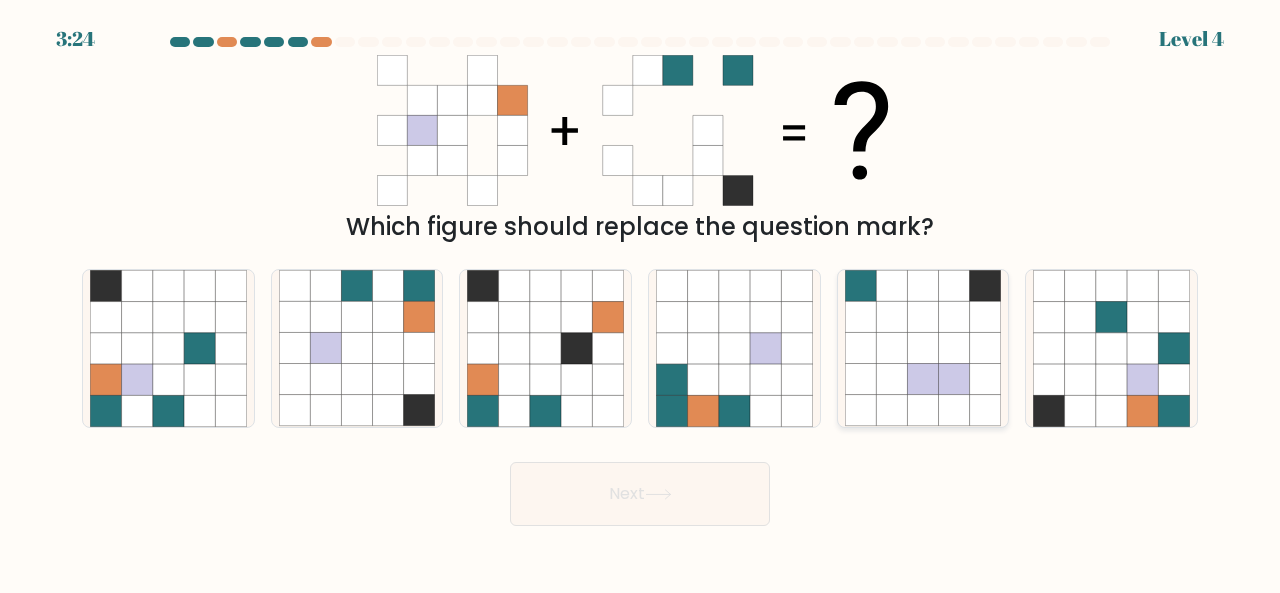 click 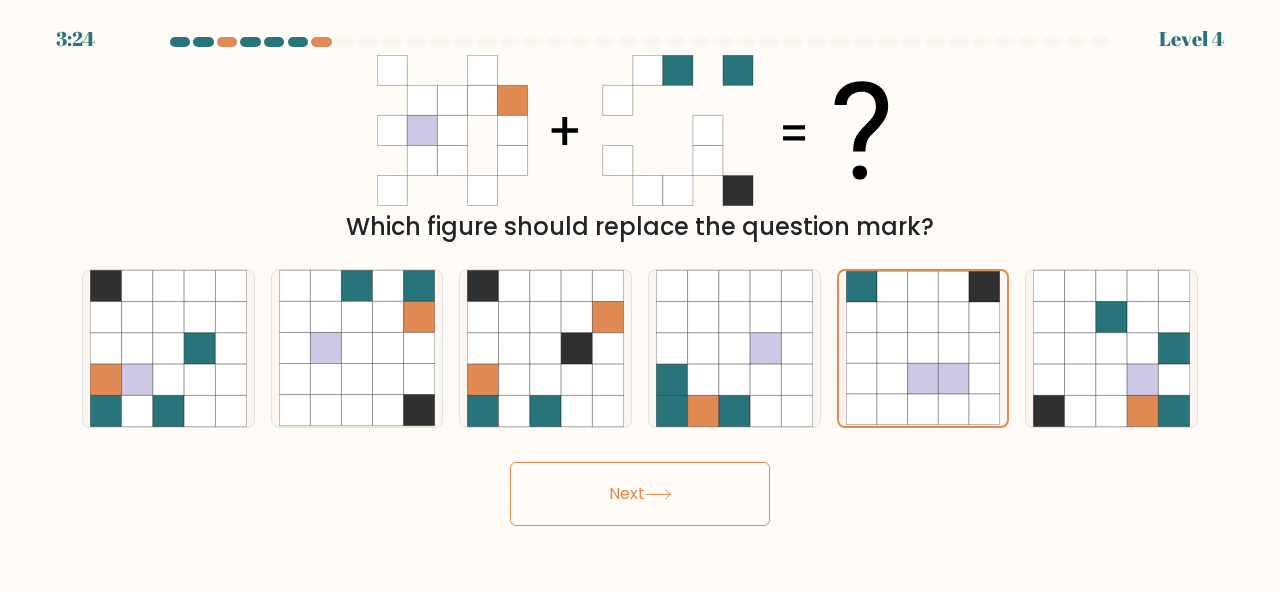 click on "Next" at bounding box center [640, 489] 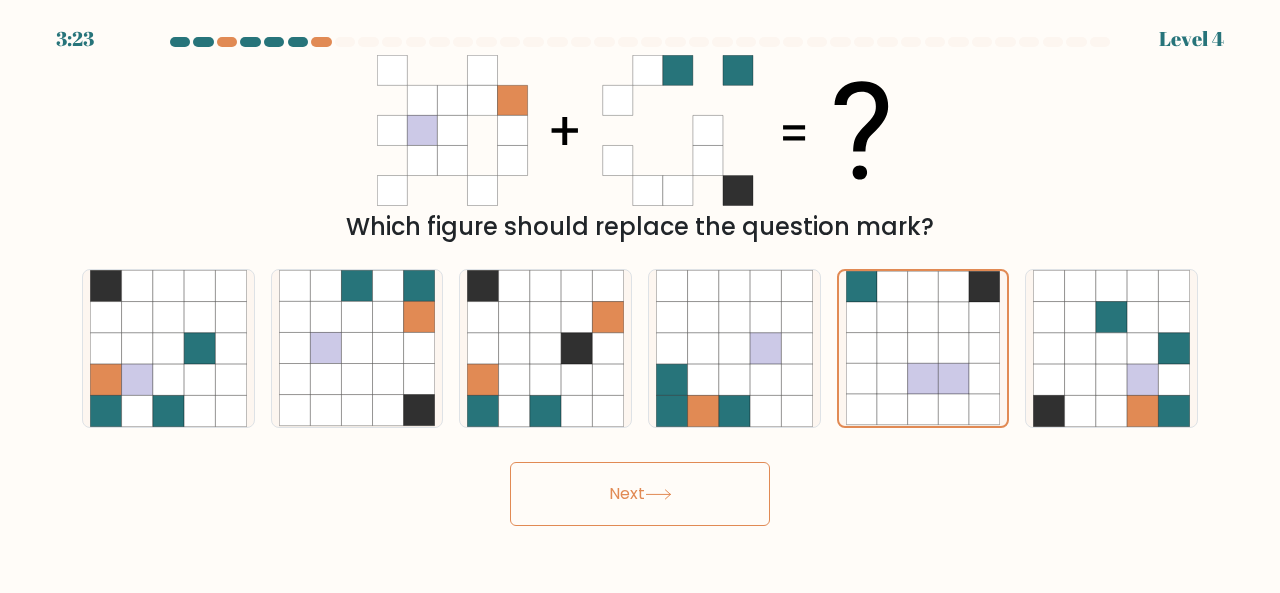 click on "Next" at bounding box center [640, 494] 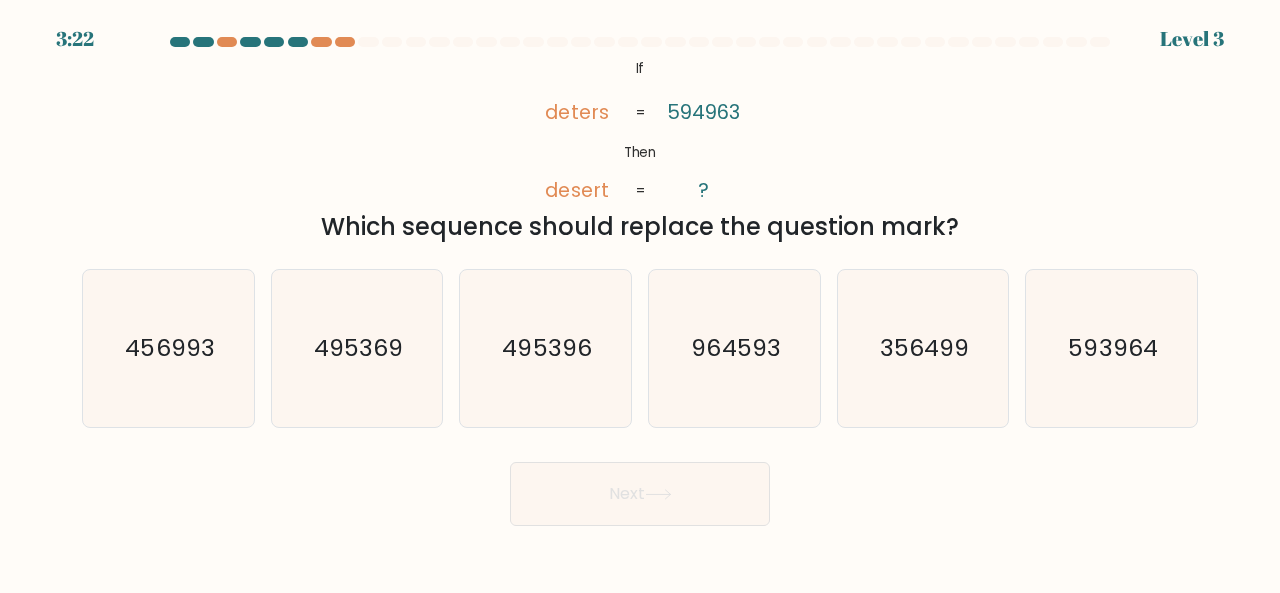 click on "Next" at bounding box center [640, 494] 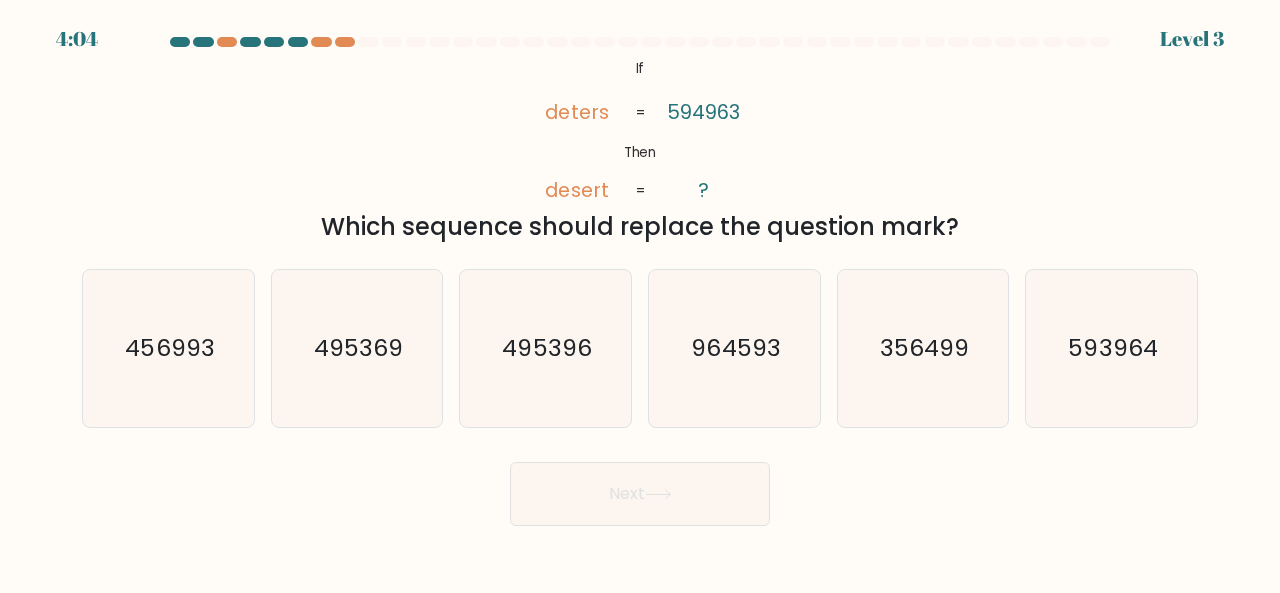 click on "e.
356499" at bounding box center (923, 348) 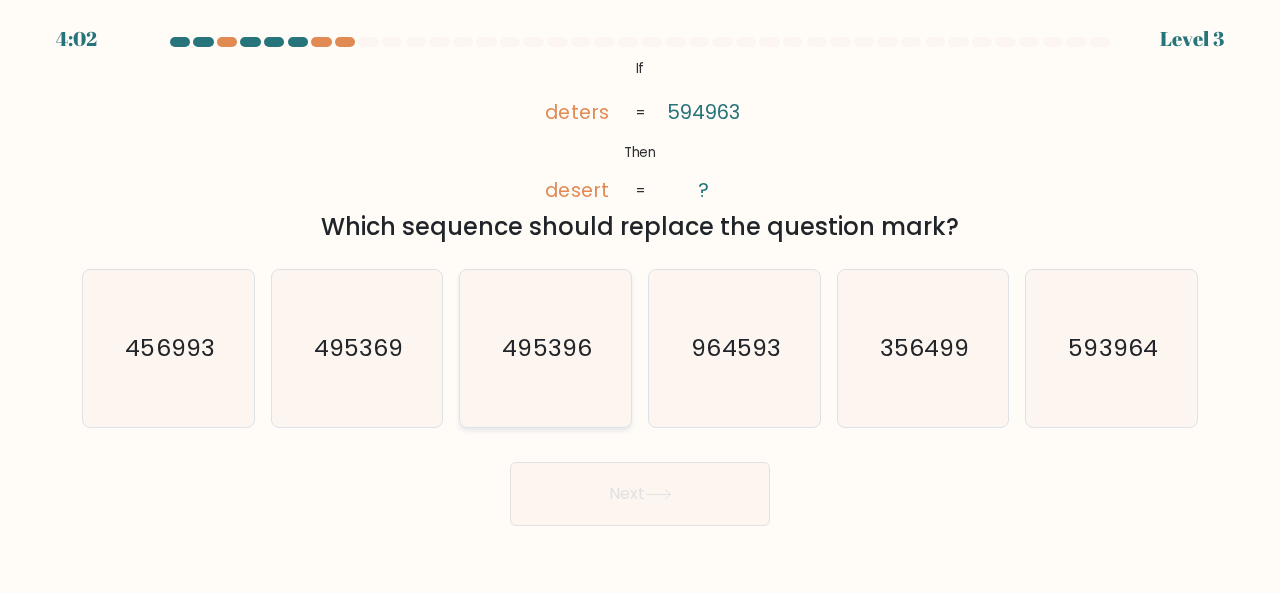 click on "495396" 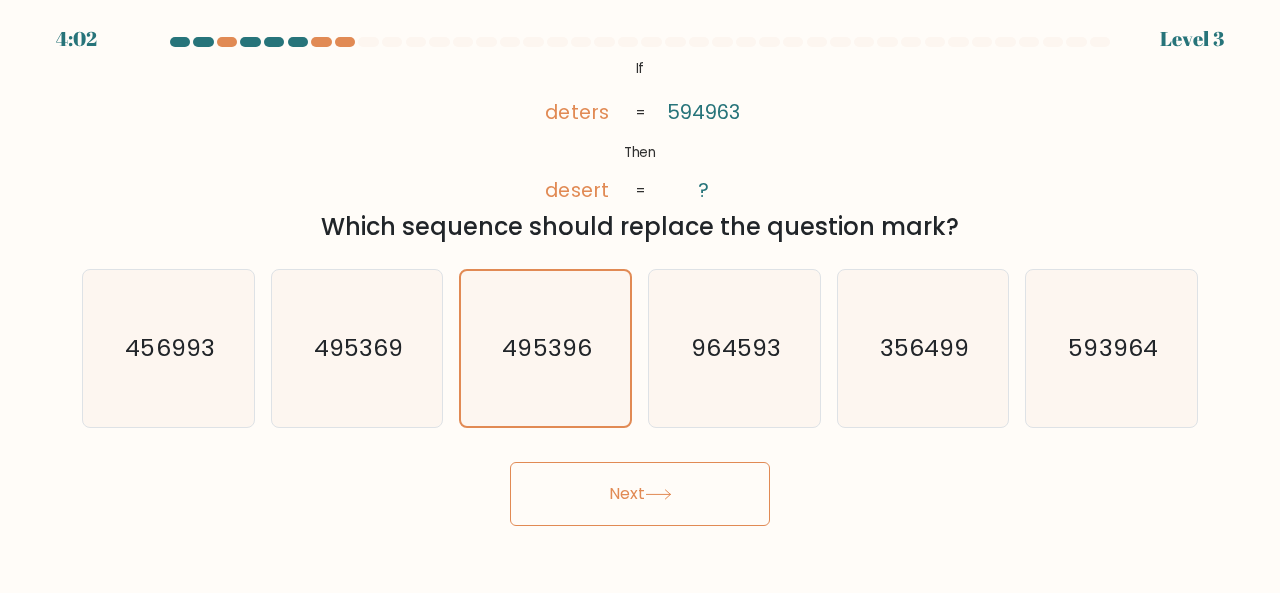 click on "Next" at bounding box center (640, 494) 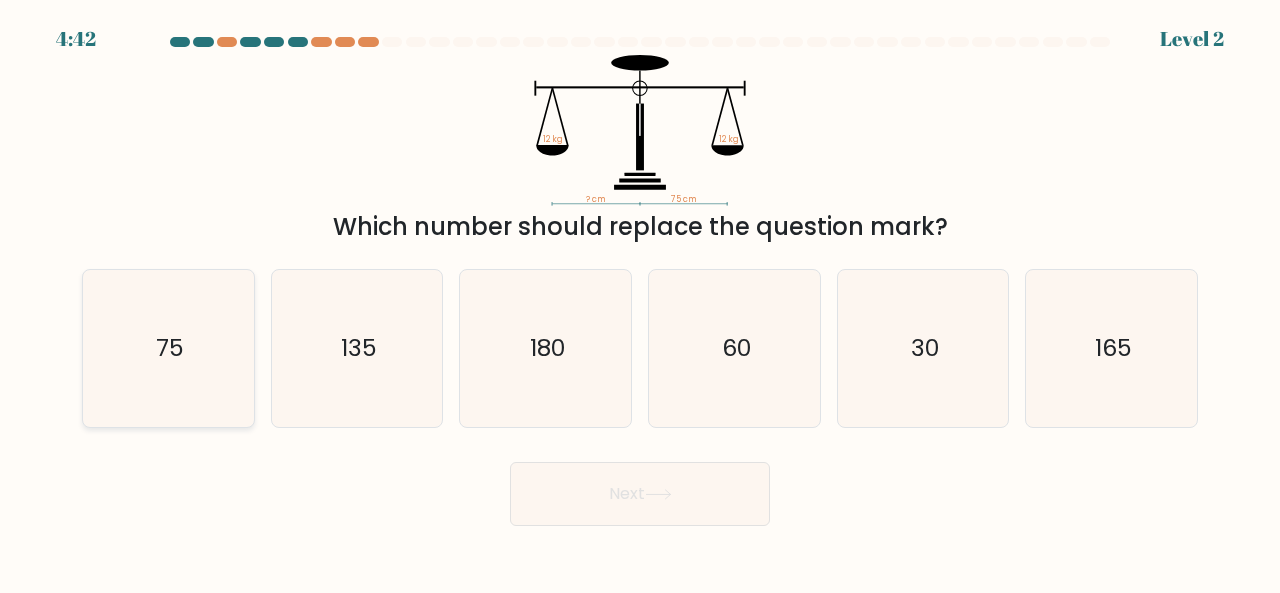click on "75" 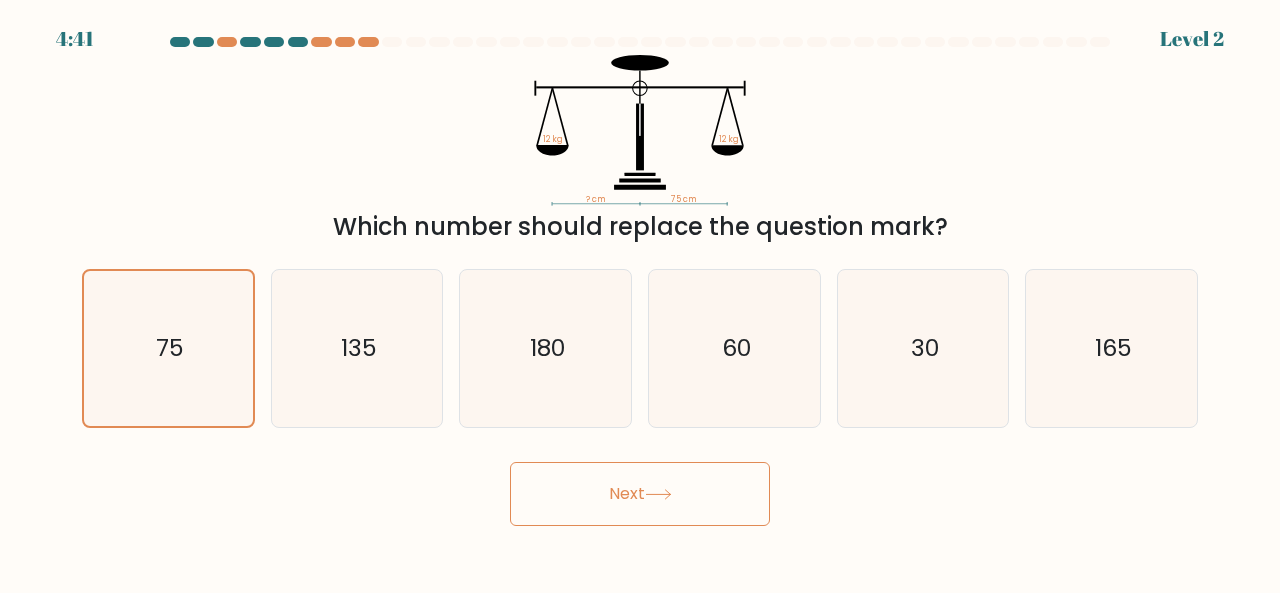 click on "Next" at bounding box center [640, 494] 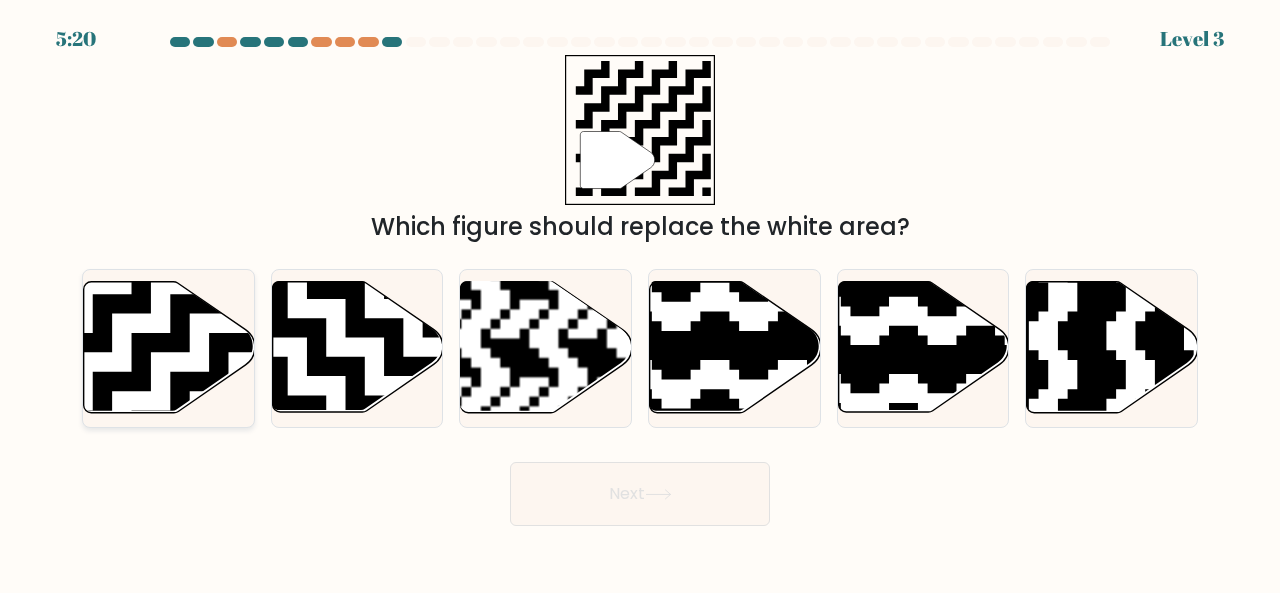 click 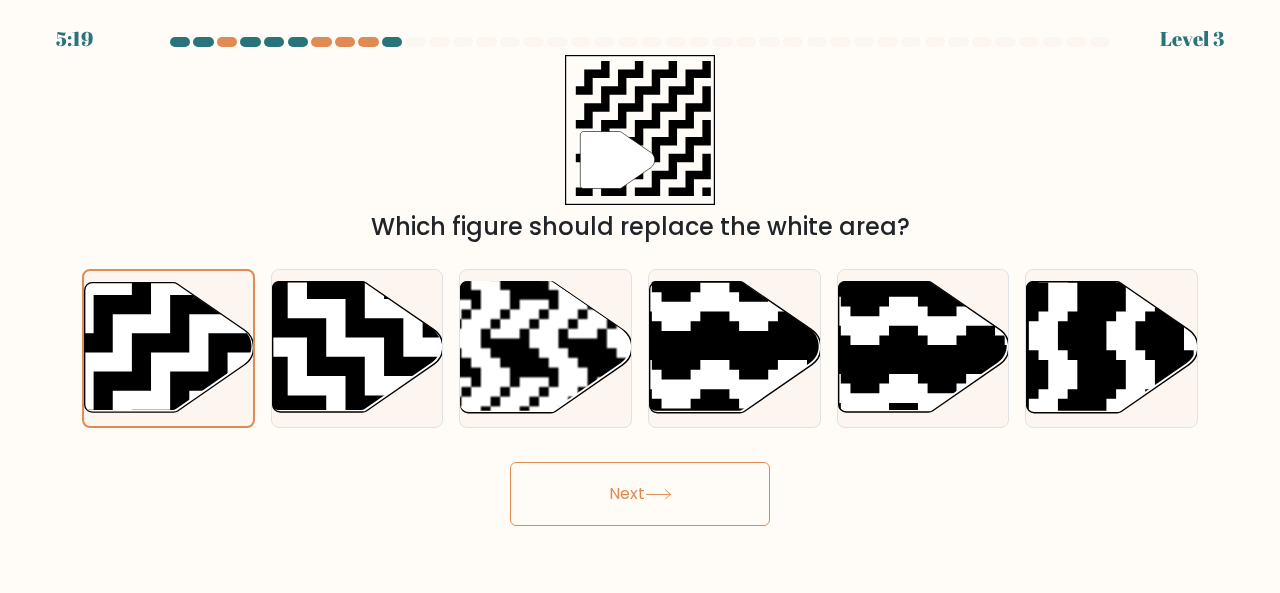 click on "Next" at bounding box center (640, 494) 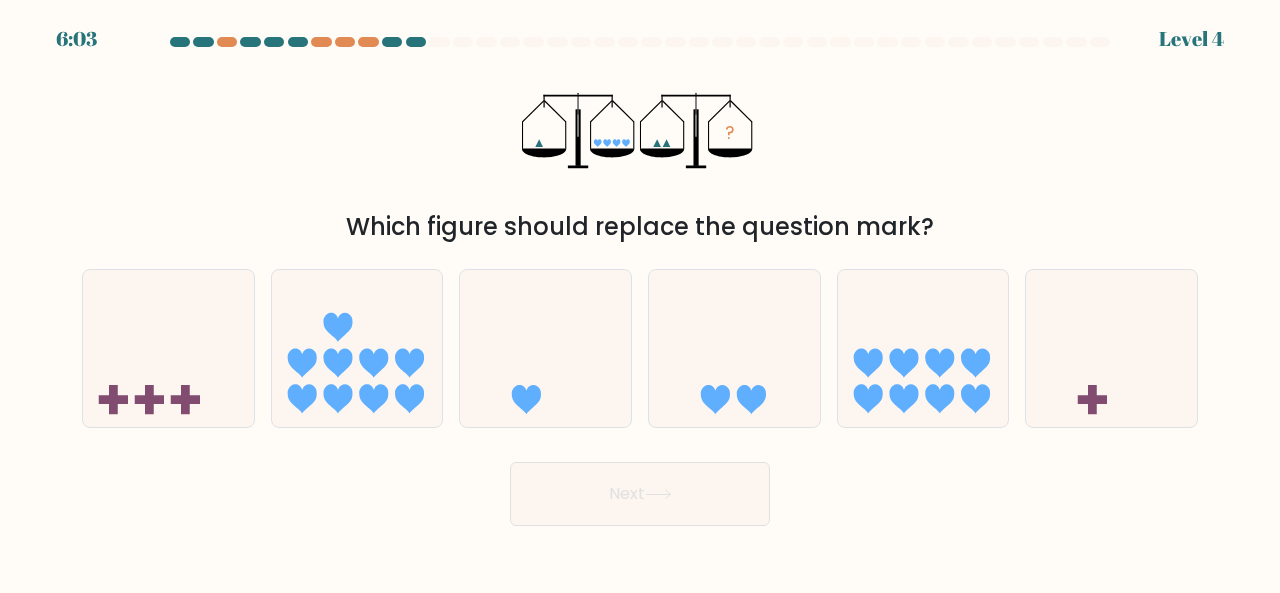 click on "Next" at bounding box center (640, 494) 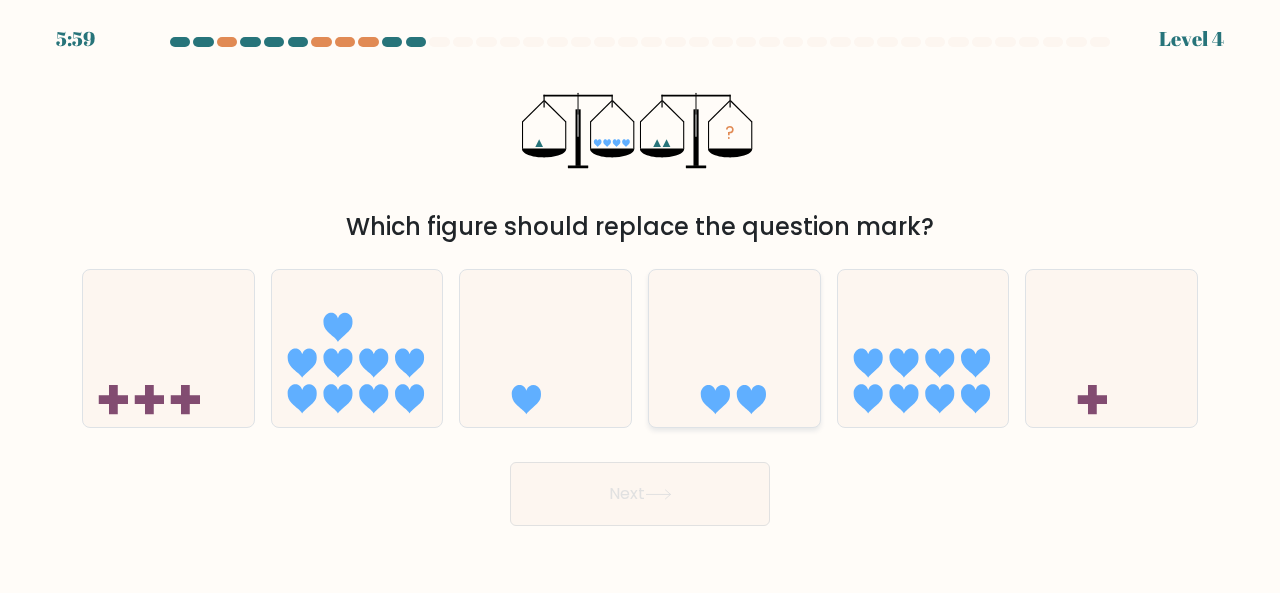 click 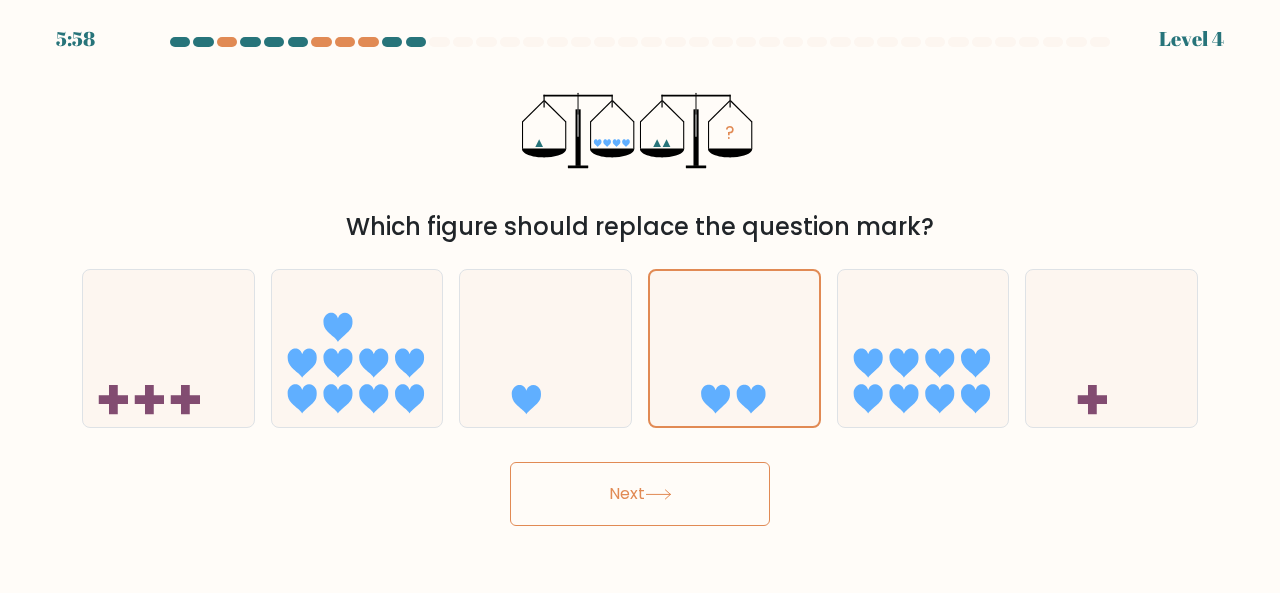 click on "Next" at bounding box center (640, 494) 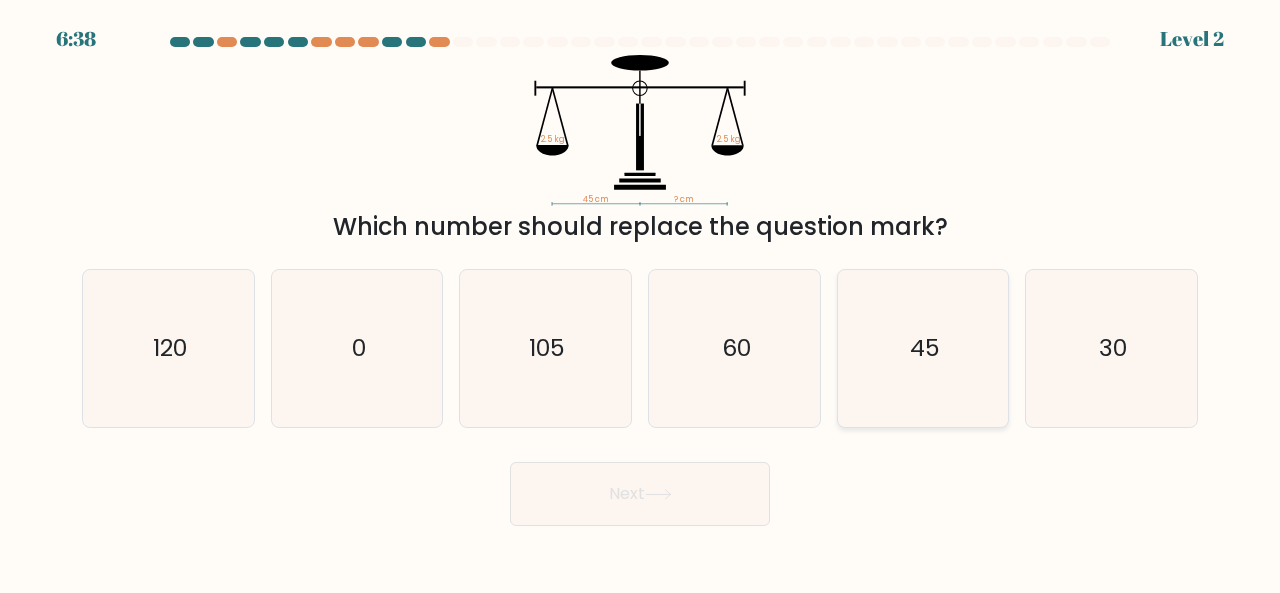 click on "45" 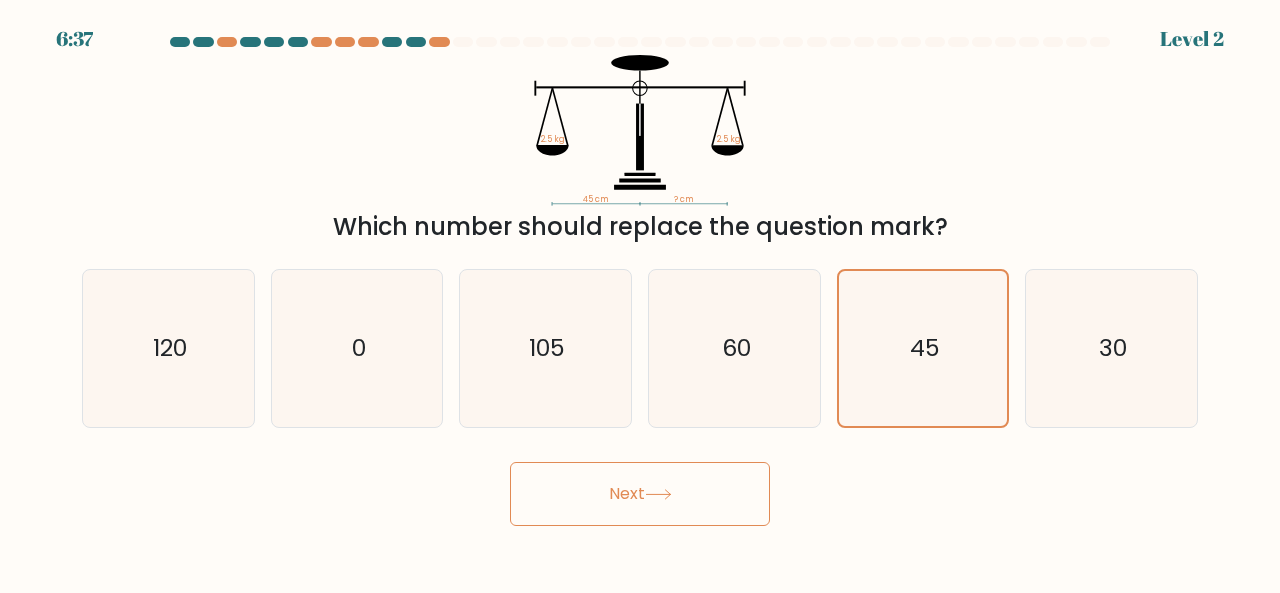 click on "Next" at bounding box center (640, 494) 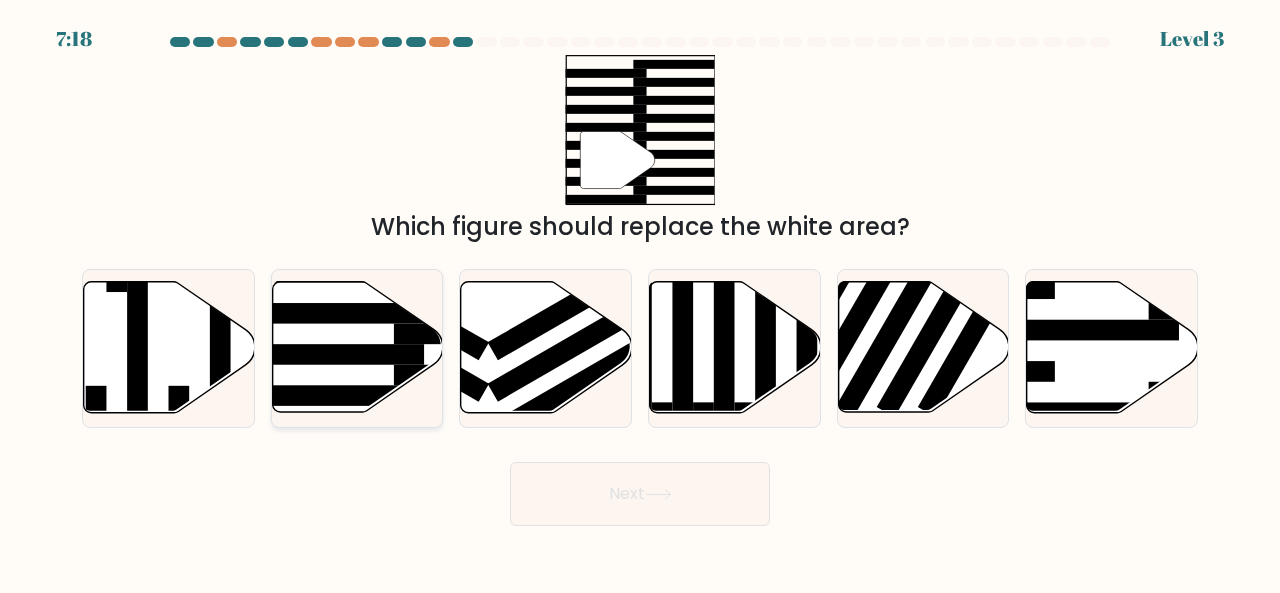 click 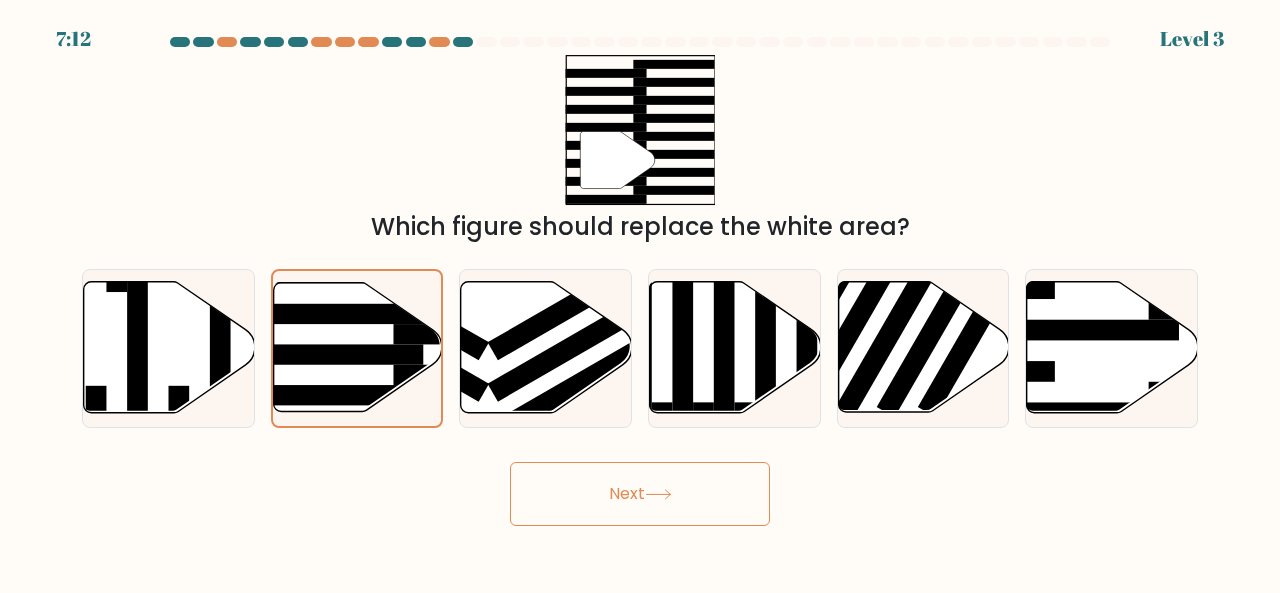 click on "Next" at bounding box center [640, 494] 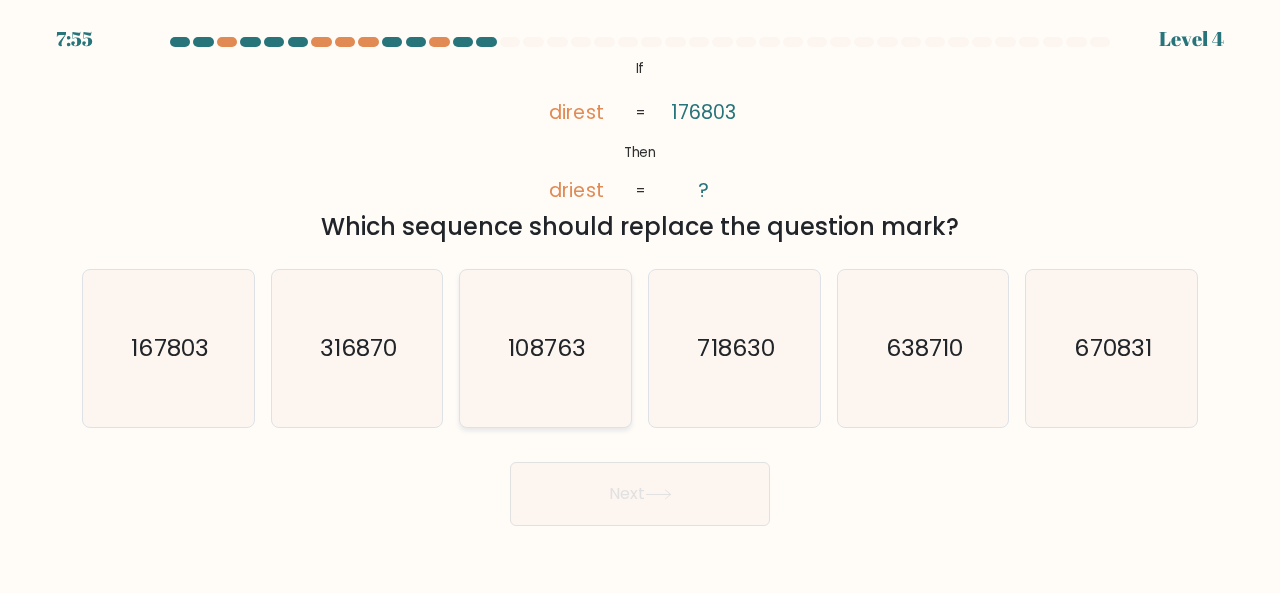 click on "108763" 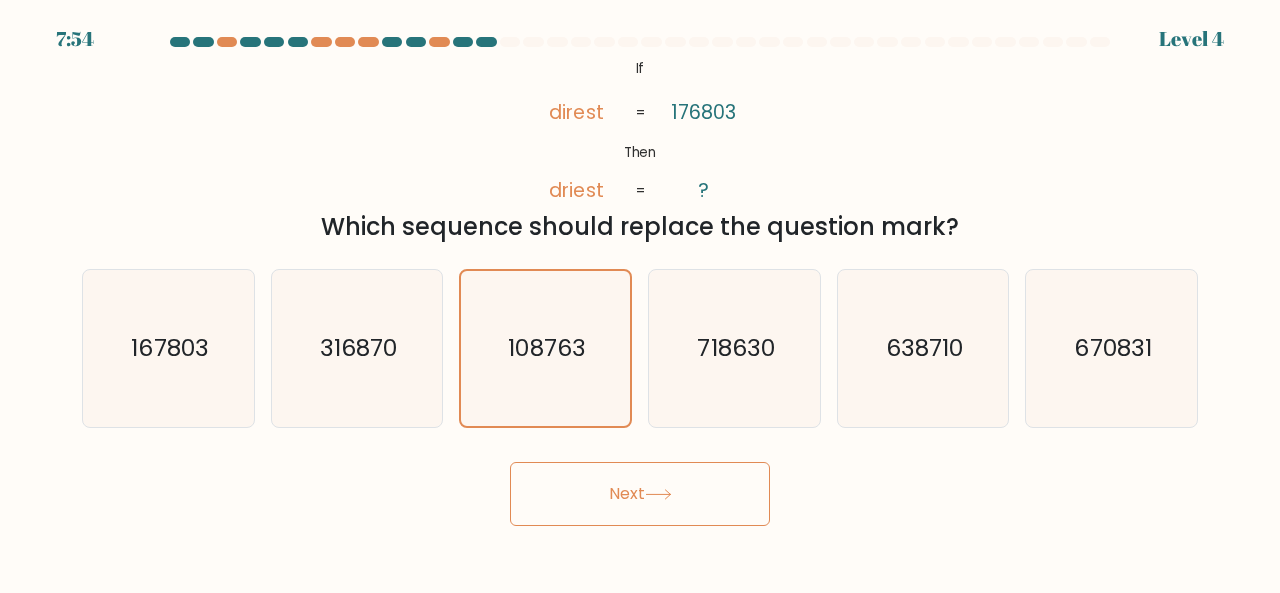 click on "7:54
Level 4
If" at bounding box center (640, 296) 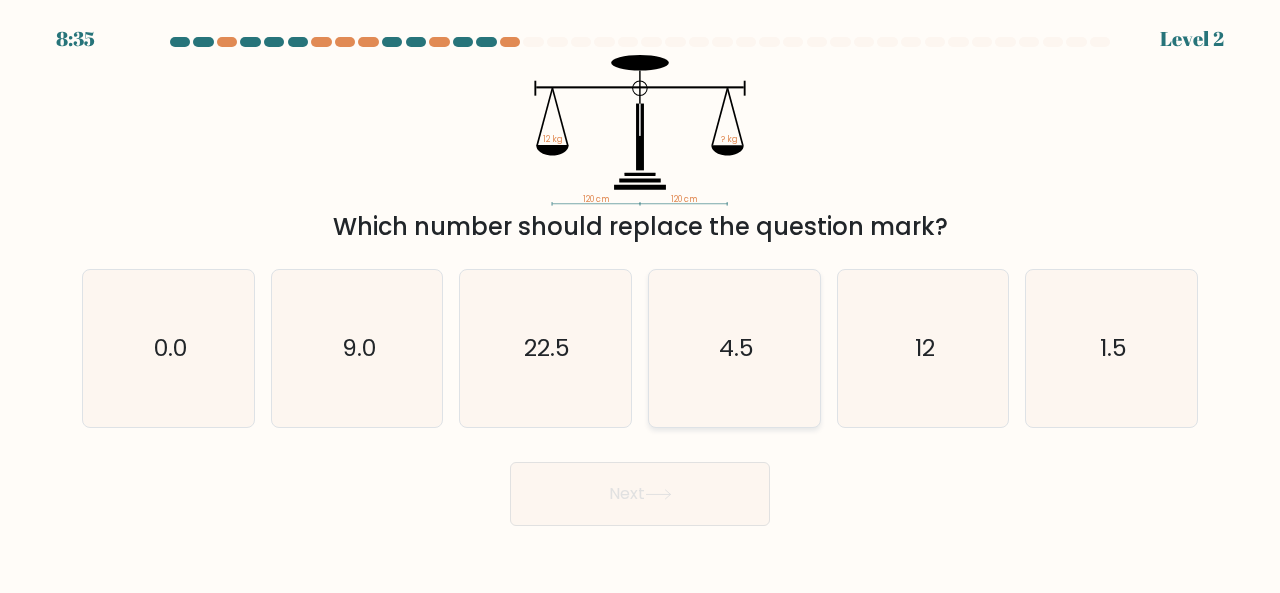 drag, startPoint x: 922, startPoint y: 374, endPoint x: 805, endPoint y: 403, distance: 120.54045 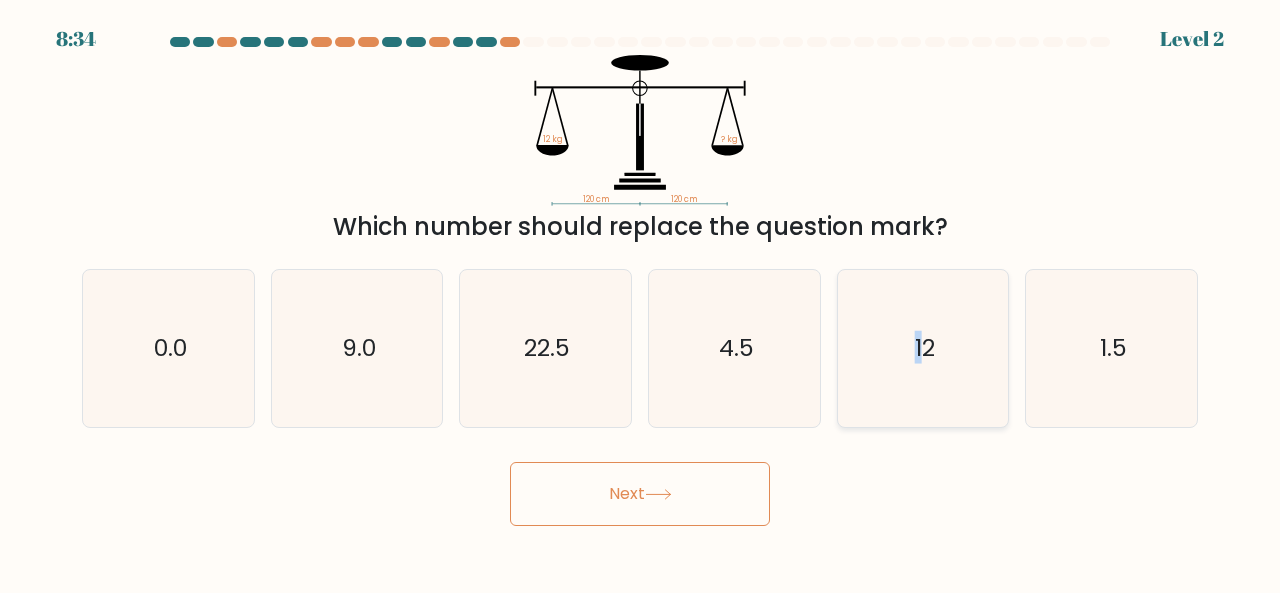 click on "12" 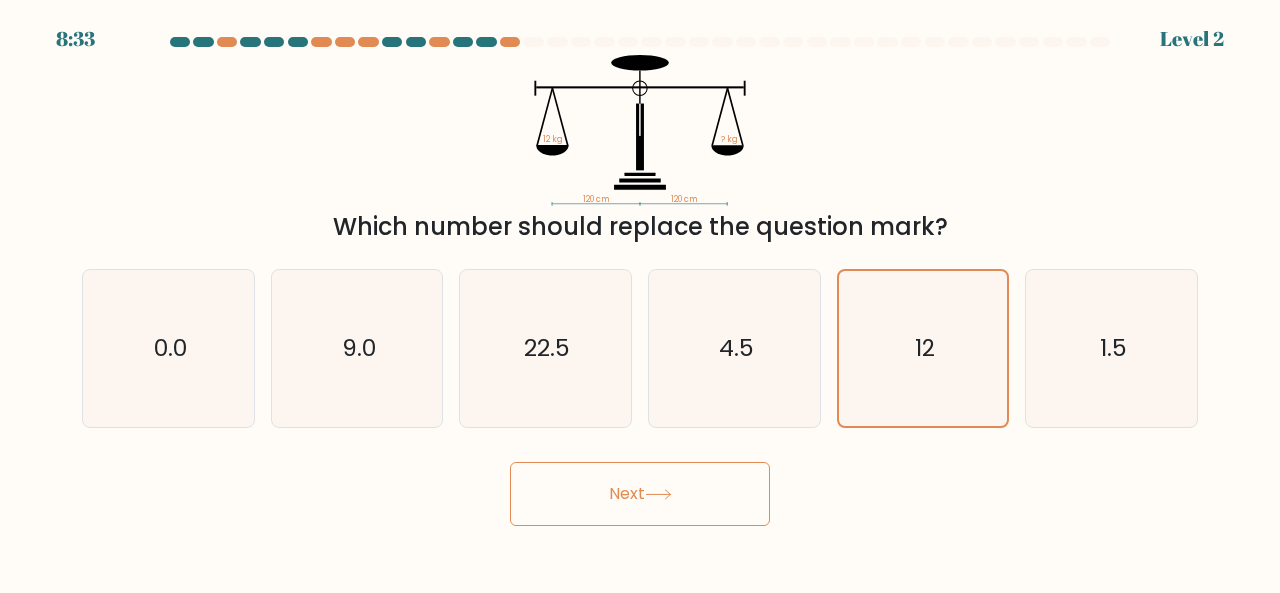 click on "Next" at bounding box center [640, 494] 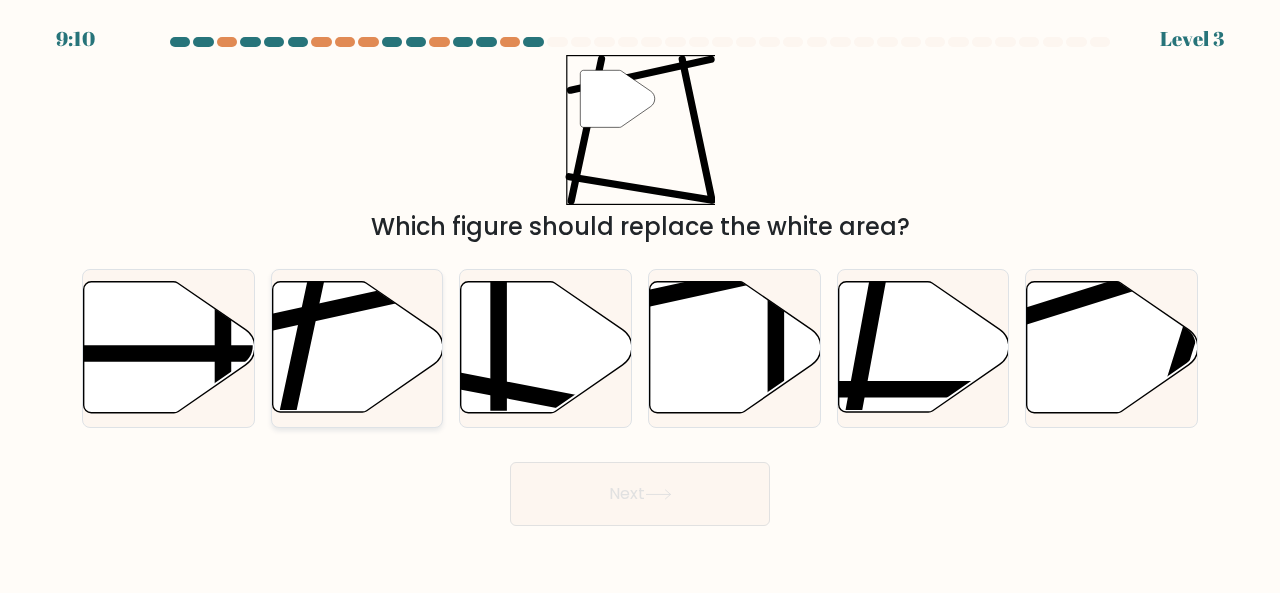 click 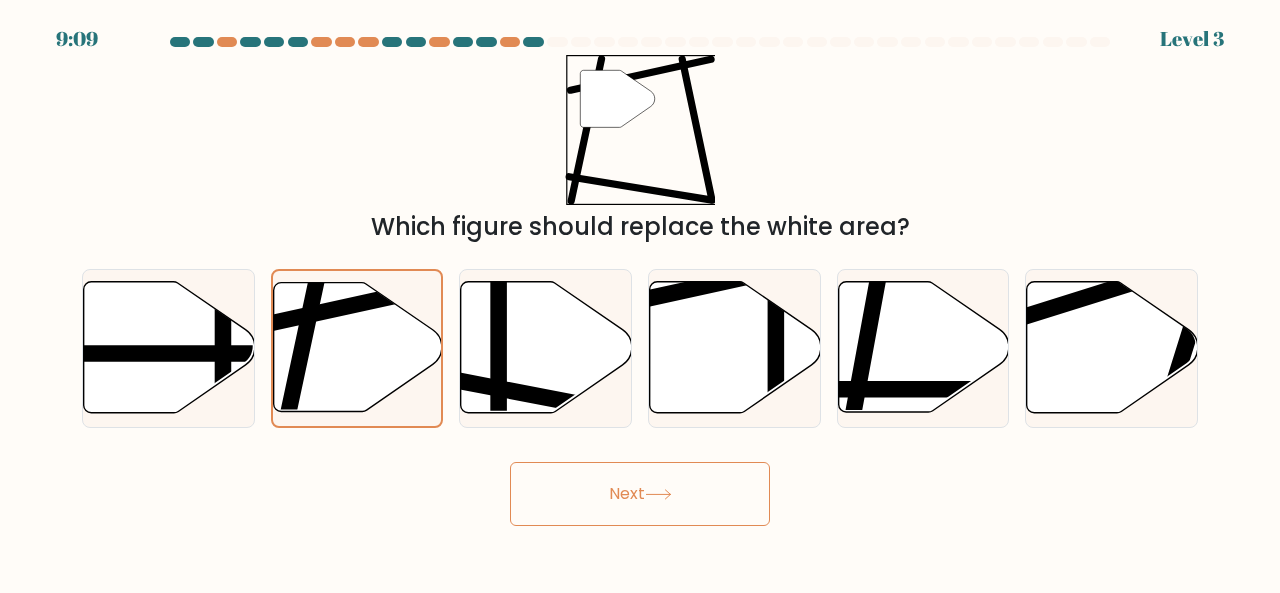 click on "Next" at bounding box center [640, 494] 